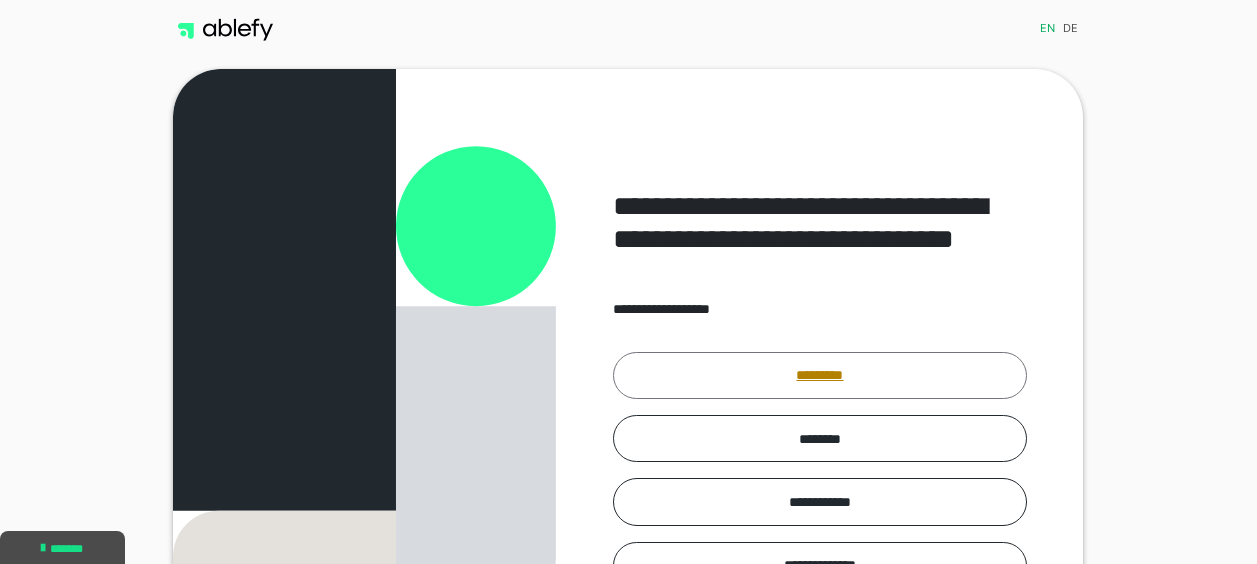 scroll, scrollTop: 0, scrollLeft: 0, axis: both 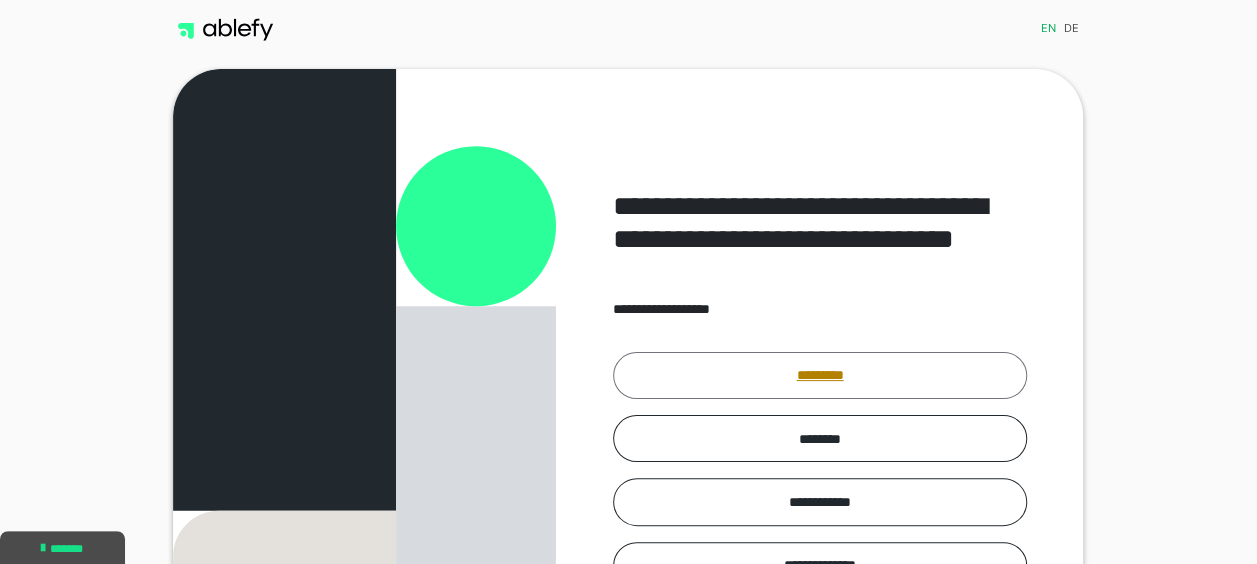 click on "*********" at bounding box center (820, 375) 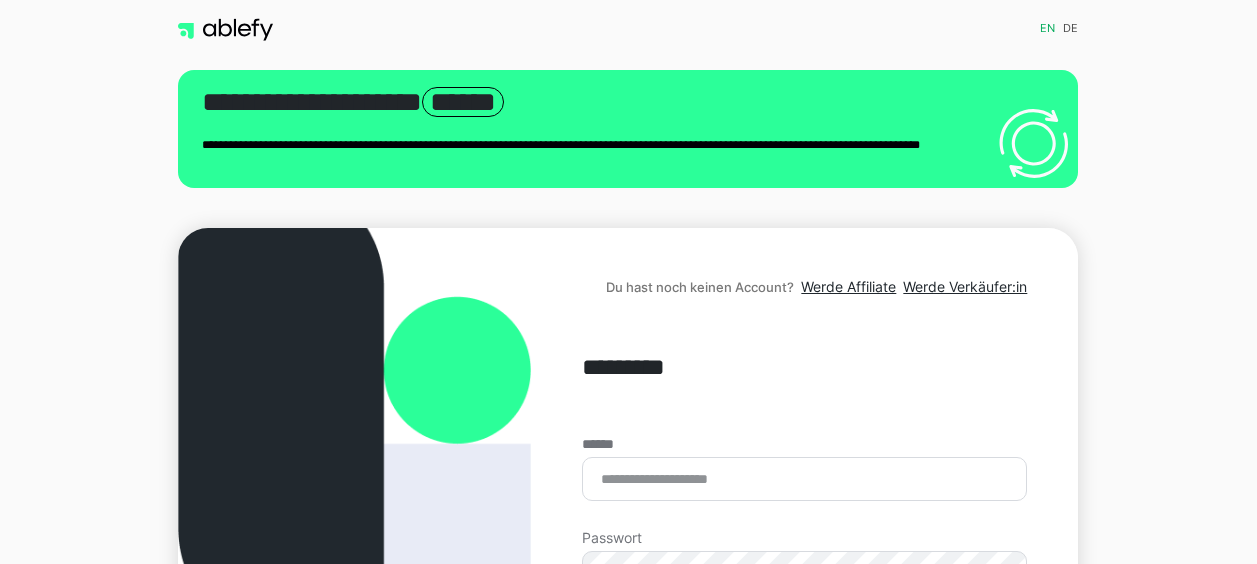 scroll, scrollTop: 0, scrollLeft: 0, axis: both 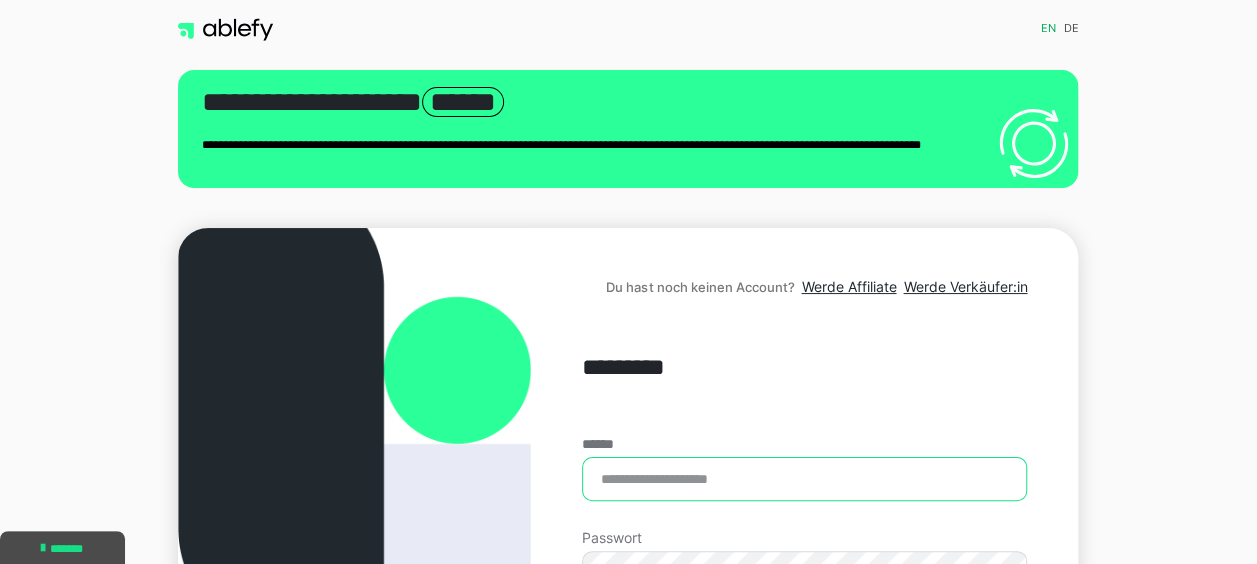 click on "******" at bounding box center [804, 479] 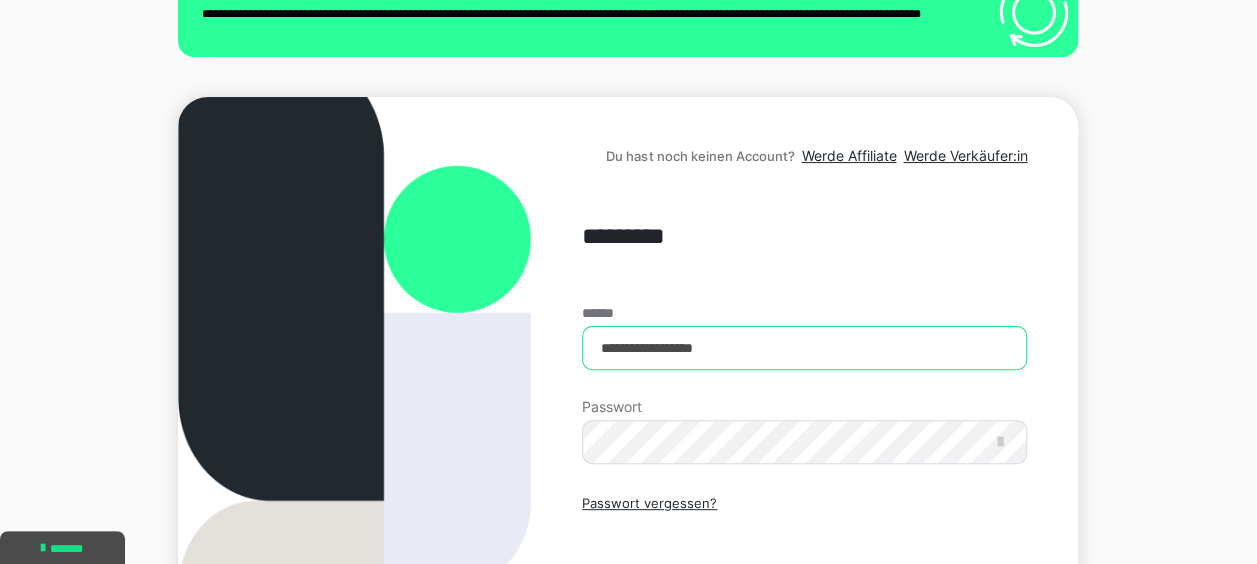 scroll, scrollTop: 170, scrollLeft: 0, axis: vertical 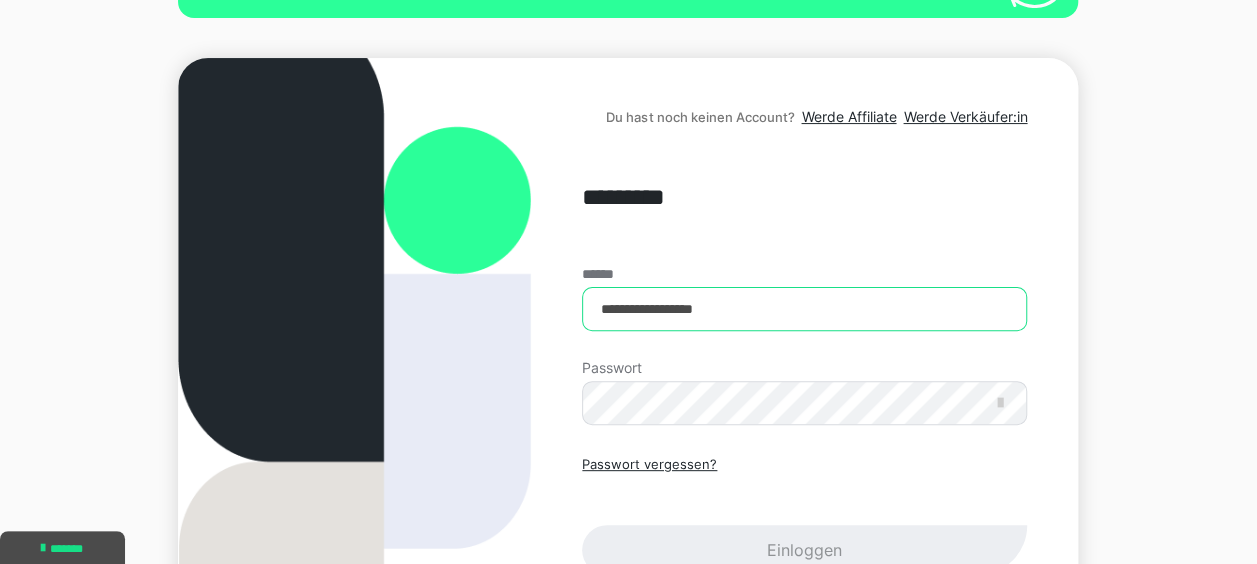 type on "**********" 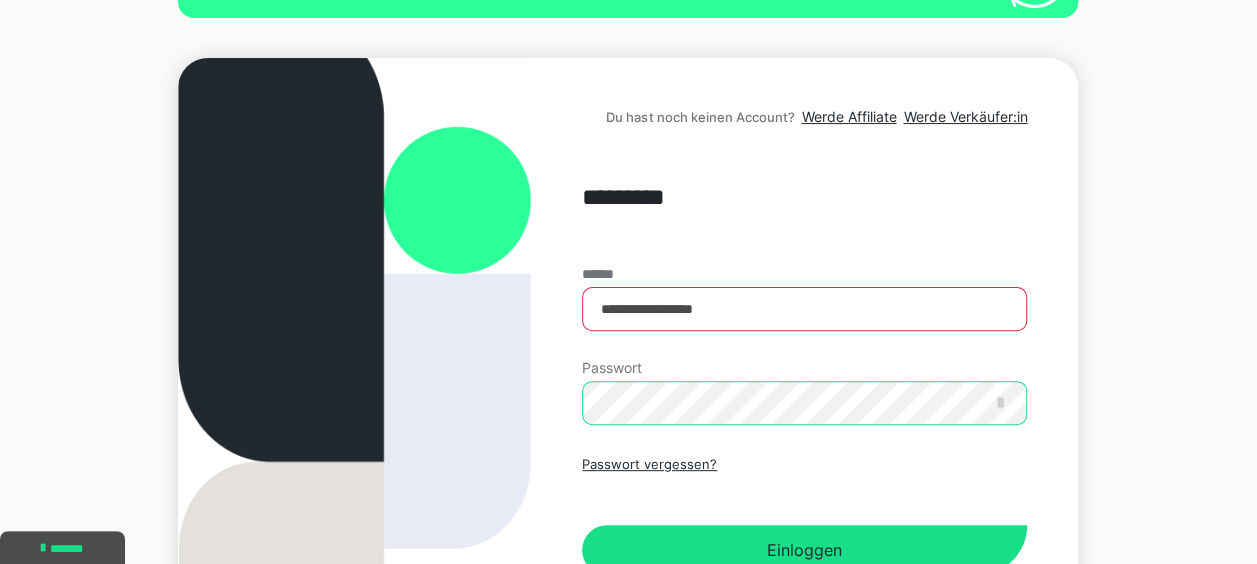 click on "Einloggen" at bounding box center (804, 550) 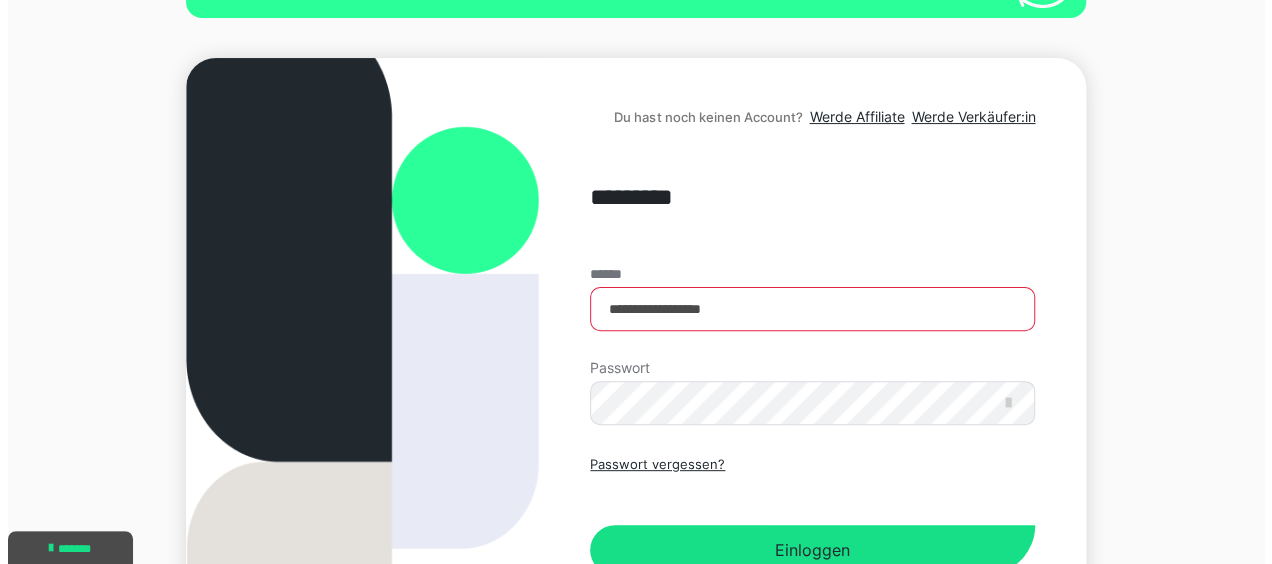 scroll, scrollTop: 0, scrollLeft: 0, axis: both 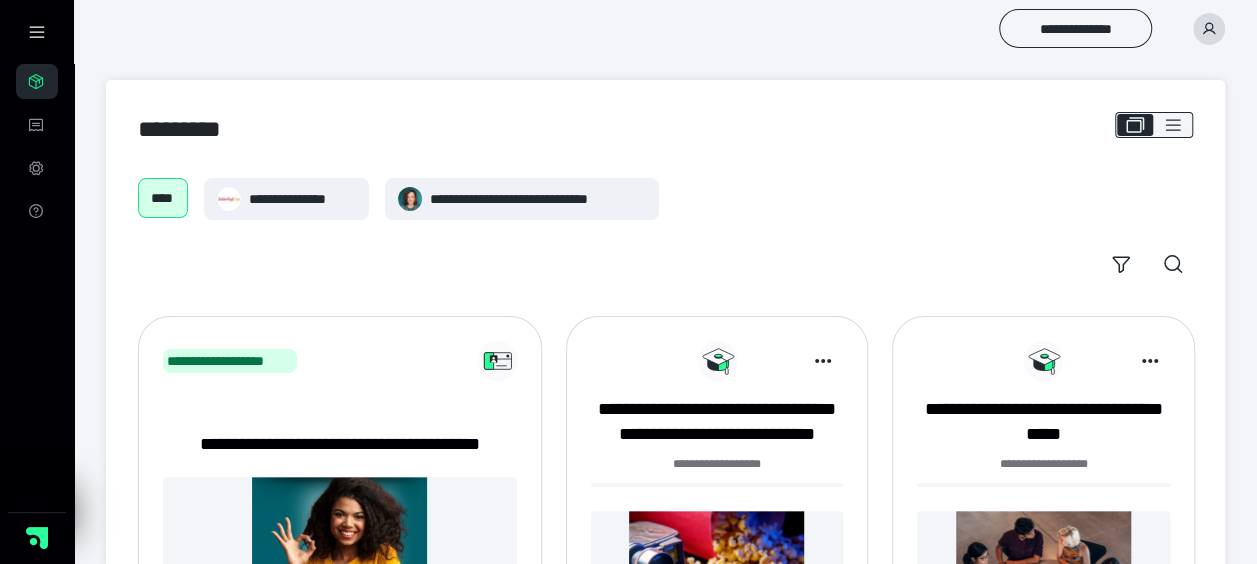 click 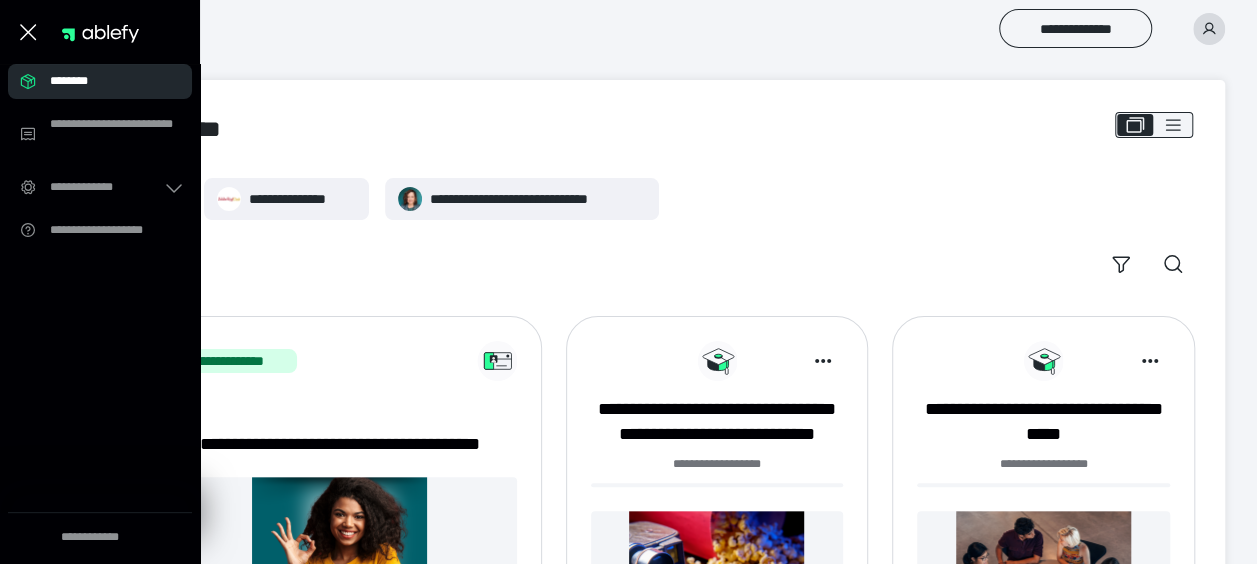 click on "**********" at bounding box center (665, 231) 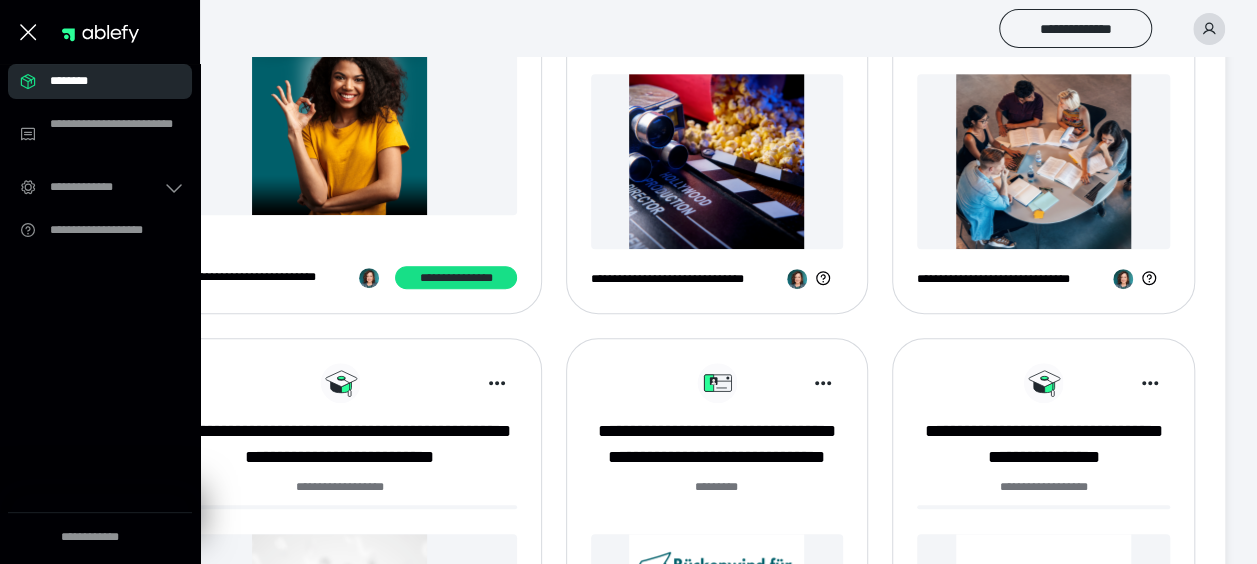 scroll, scrollTop: 0, scrollLeft: 0, axis: both 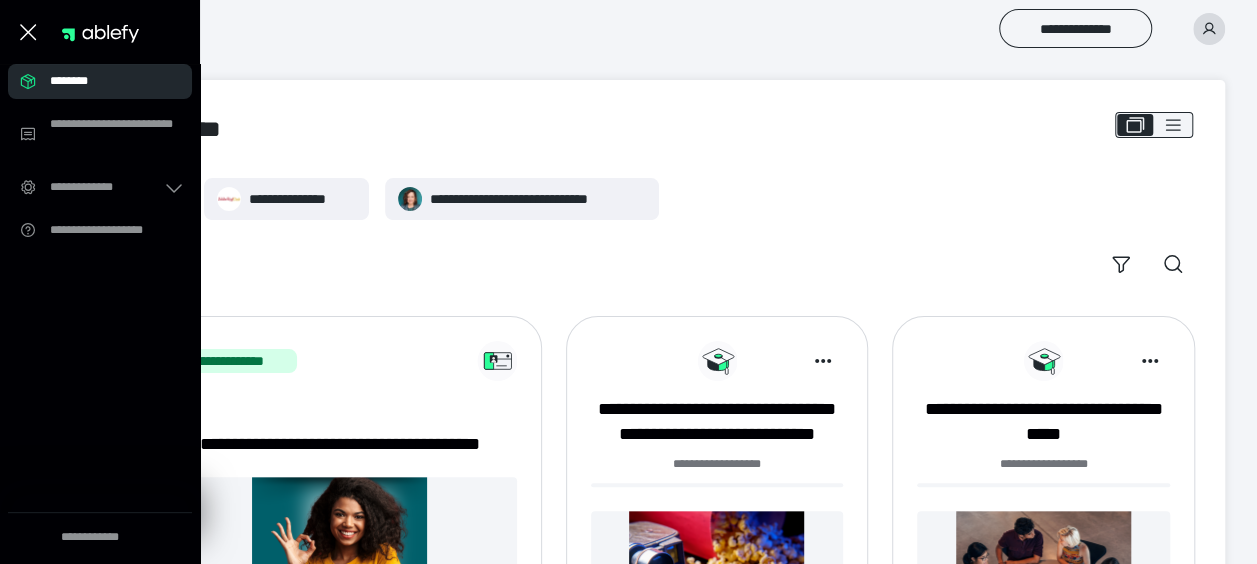 click on "********" at bounding box center [106, 81] 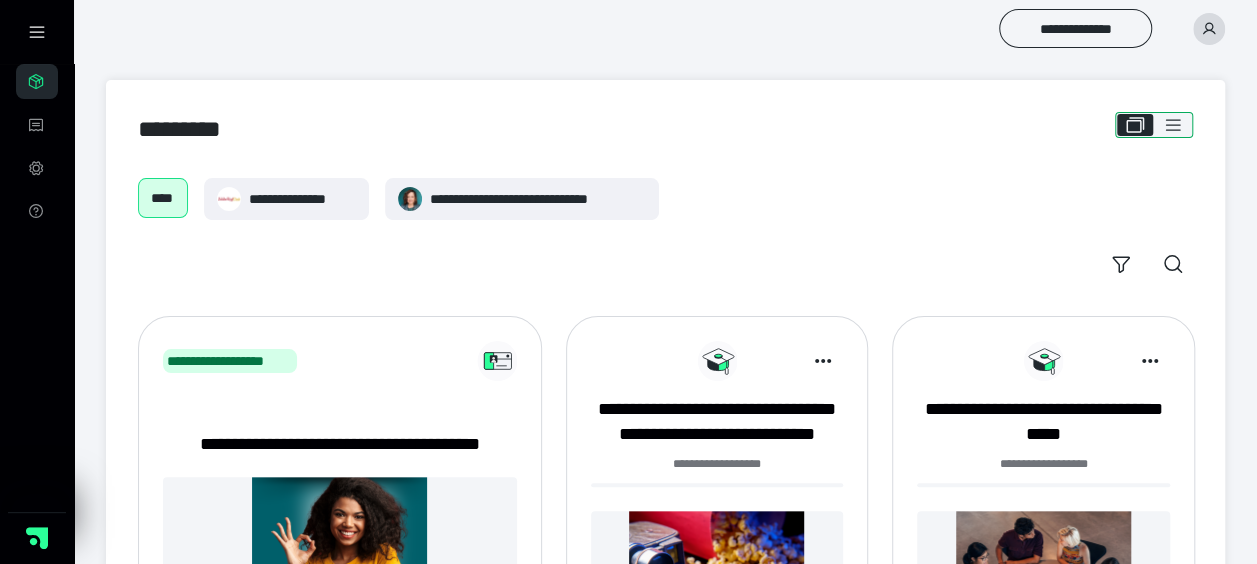 click 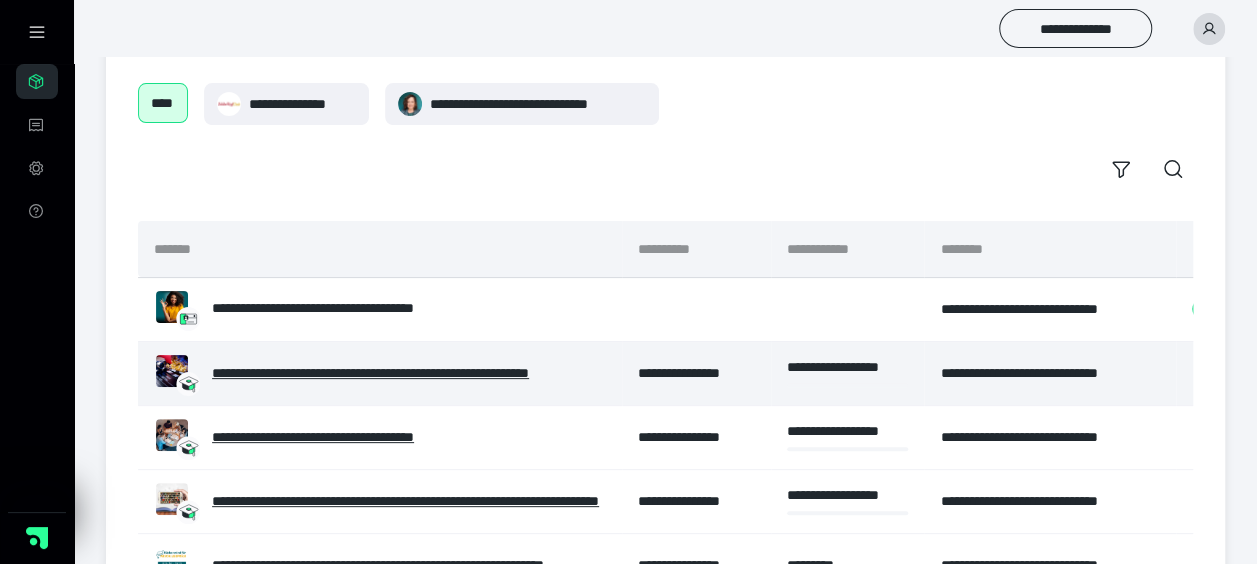 scroll, scrollTop: 26, scrollLeft: 0, axis: vertical 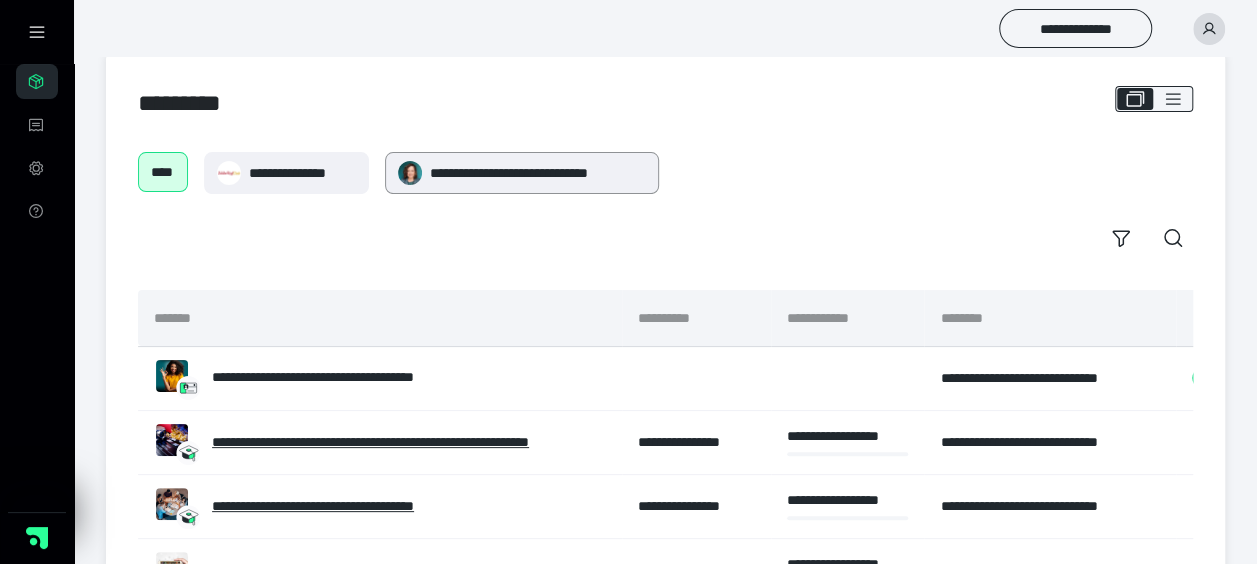 click on "**********" at bounding box center (538, 173) 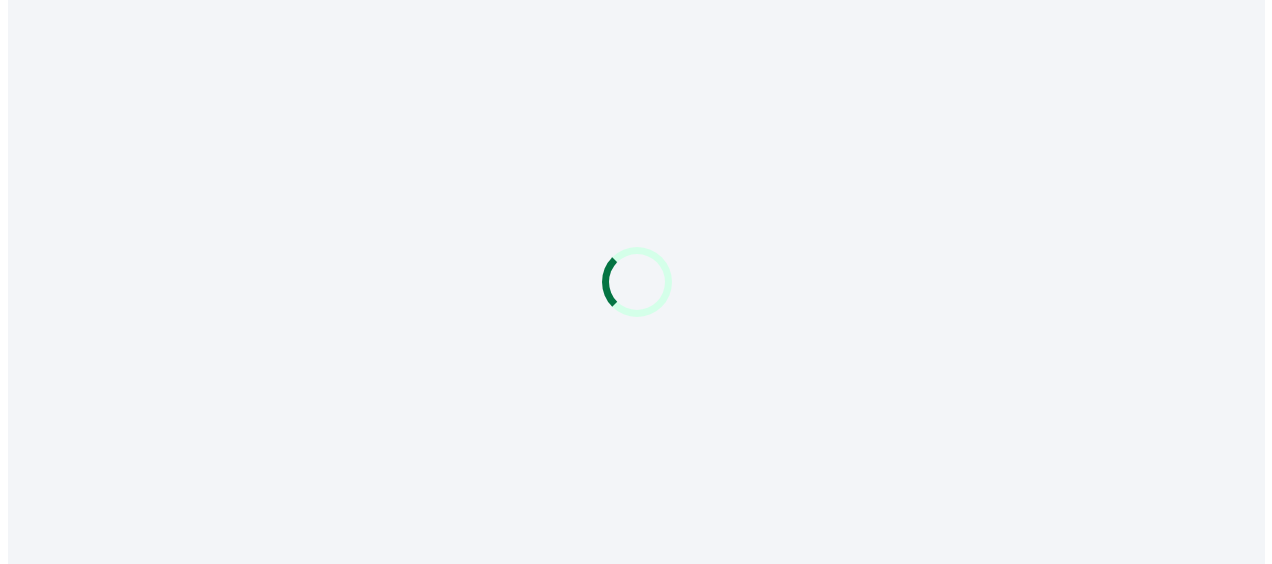 scroll, scrollTop: 0, scrollLeft: 0, axis: both 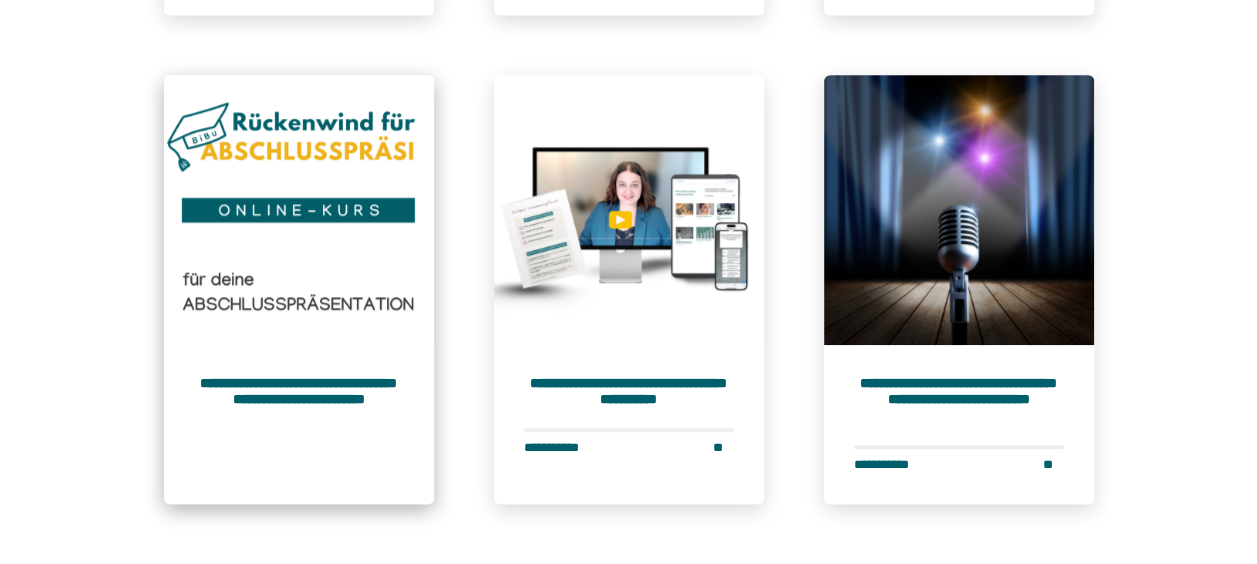 click at bounding box center [299, 210] 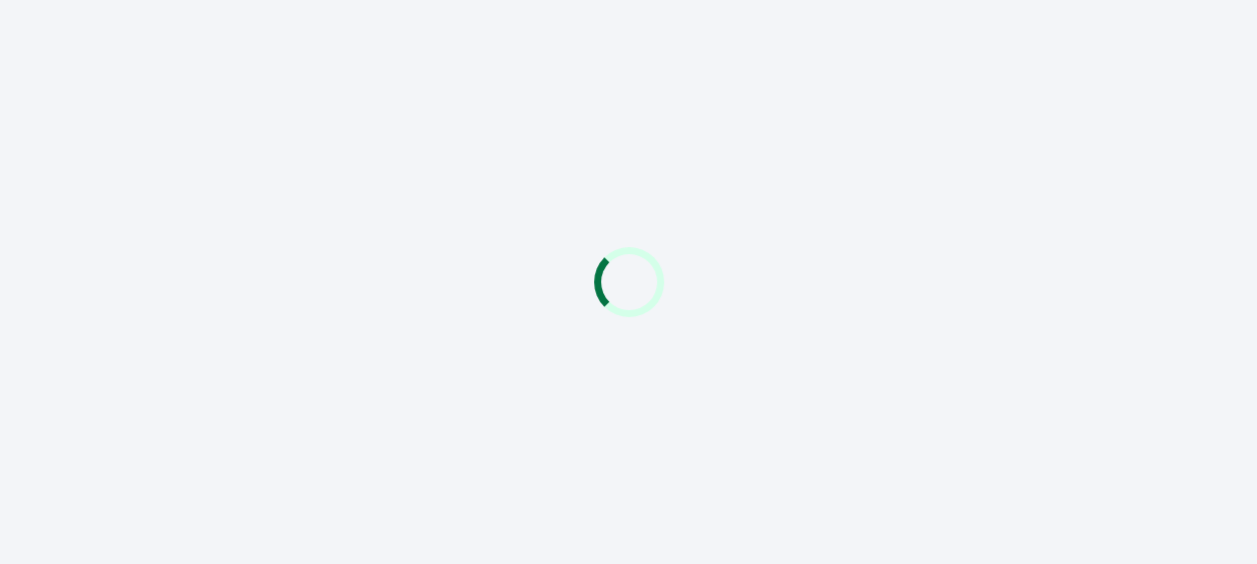 scroll, scrollTop: 0, scrollLeft: 0, axis: both 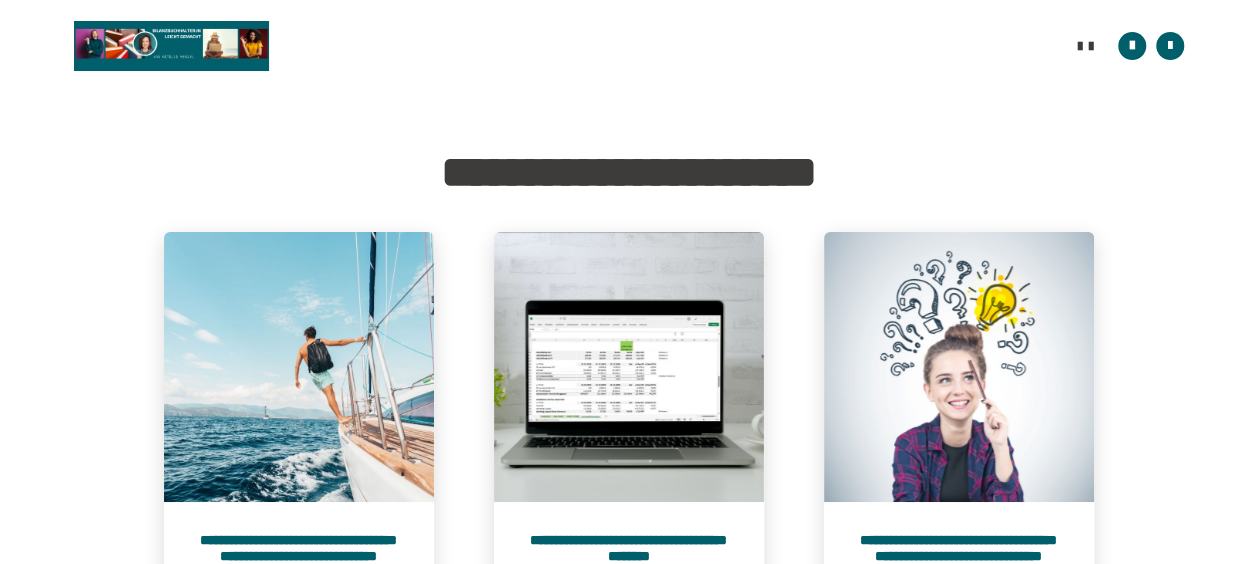 click at bounding box center (171, 46) 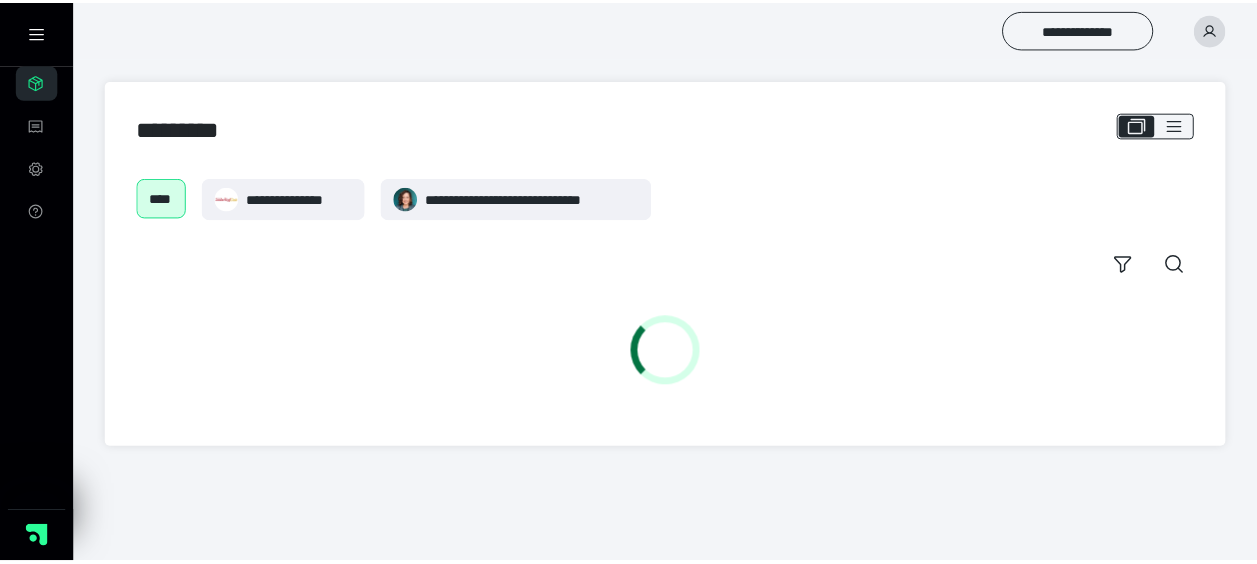scroll, scrollTop: 0, scrollLeft: 0, axis: both 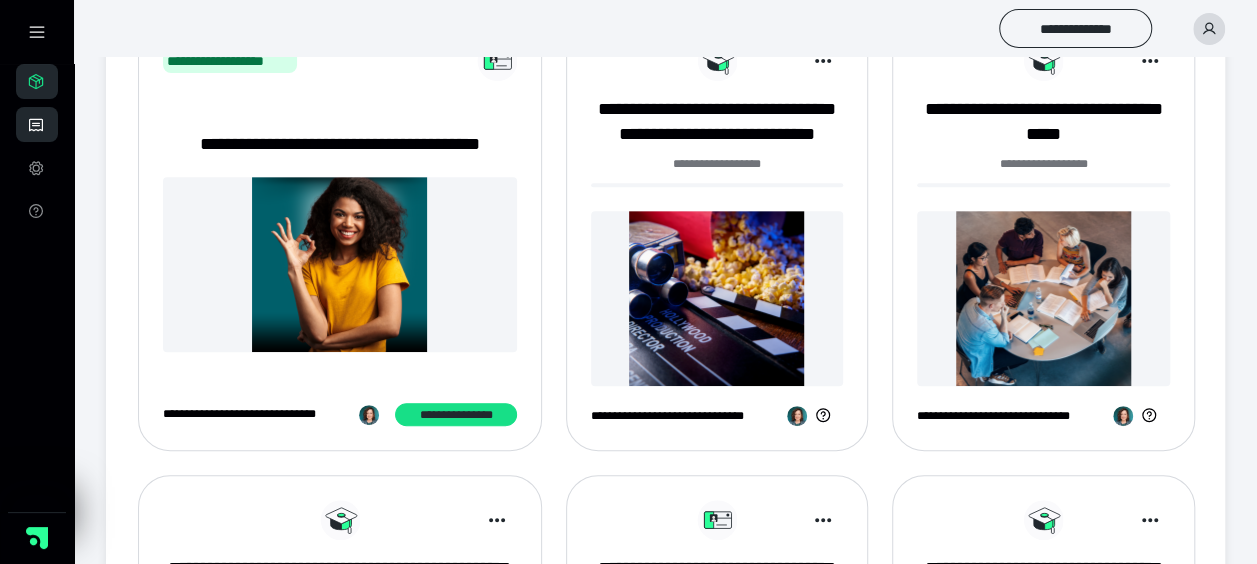 click on "**********" at bounding box center (37, 124) 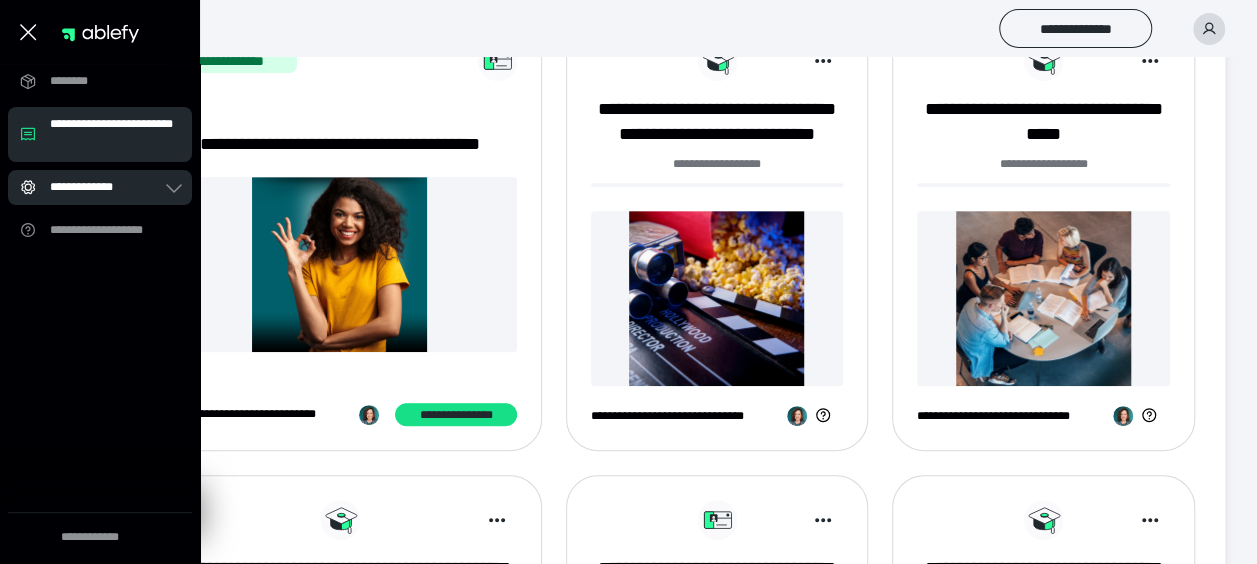click 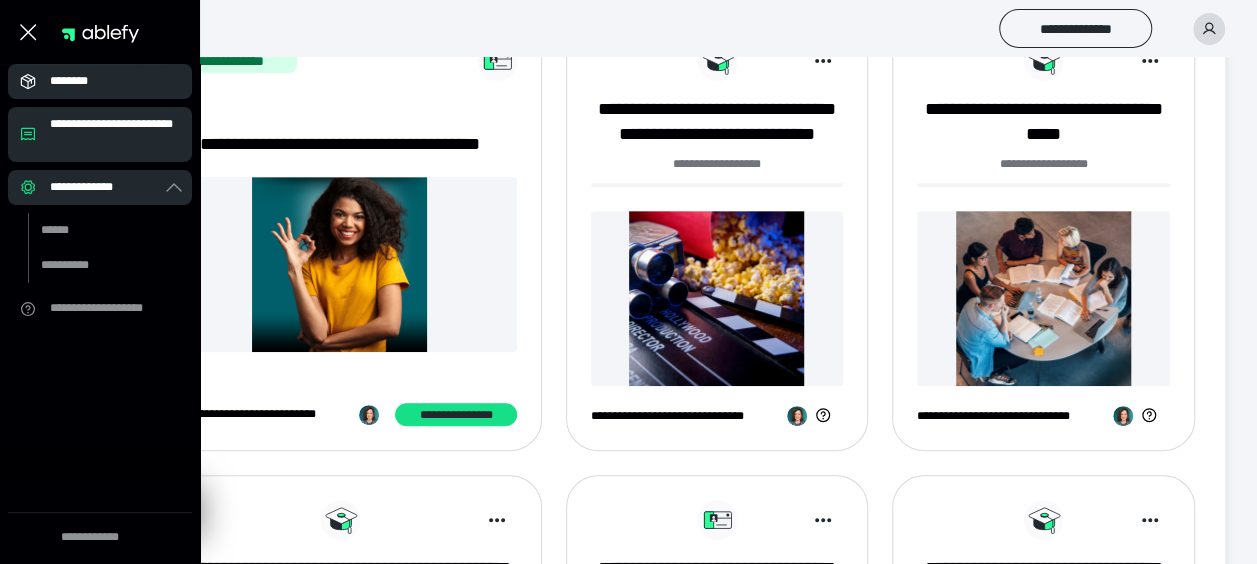 click on "********" at bounding box center [106, 81] 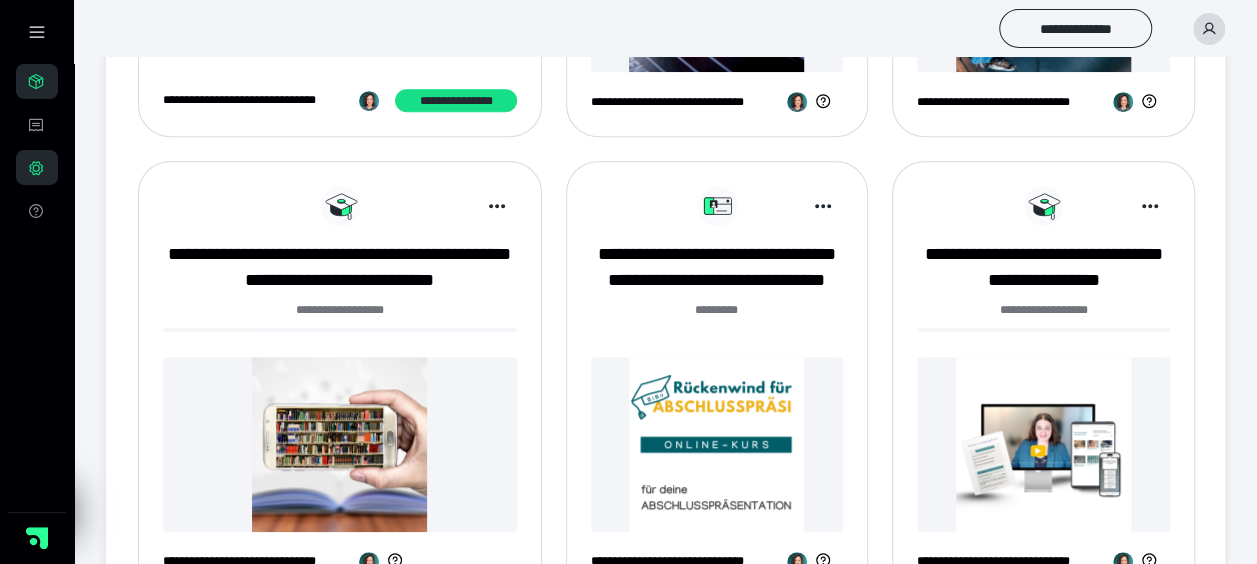 scroll, scrollTop: 700, scrollLeft: 0, axis: vertical 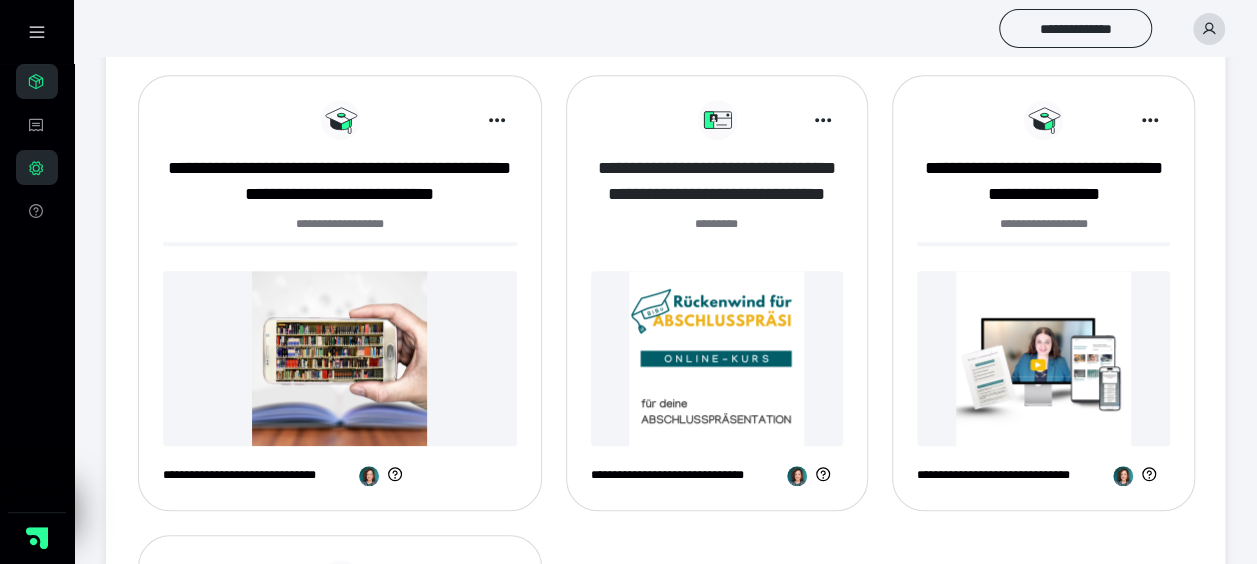 click on "**********" at bounding box center [717, 181] 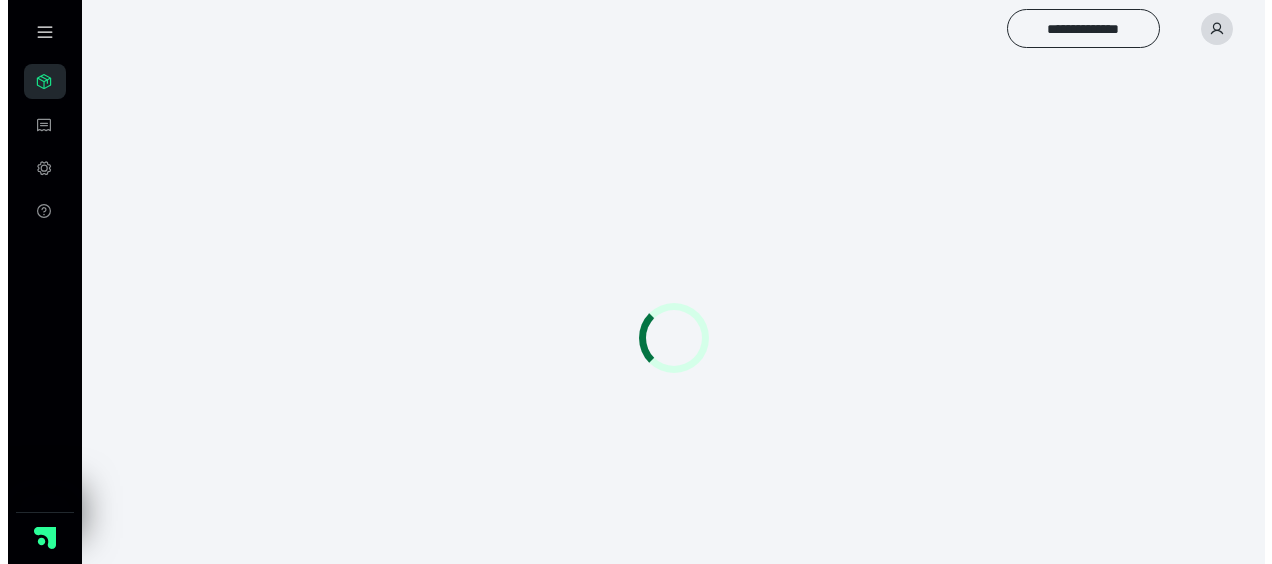 scroll, scrollTop: 0, scrollLeft: 0, axis: both 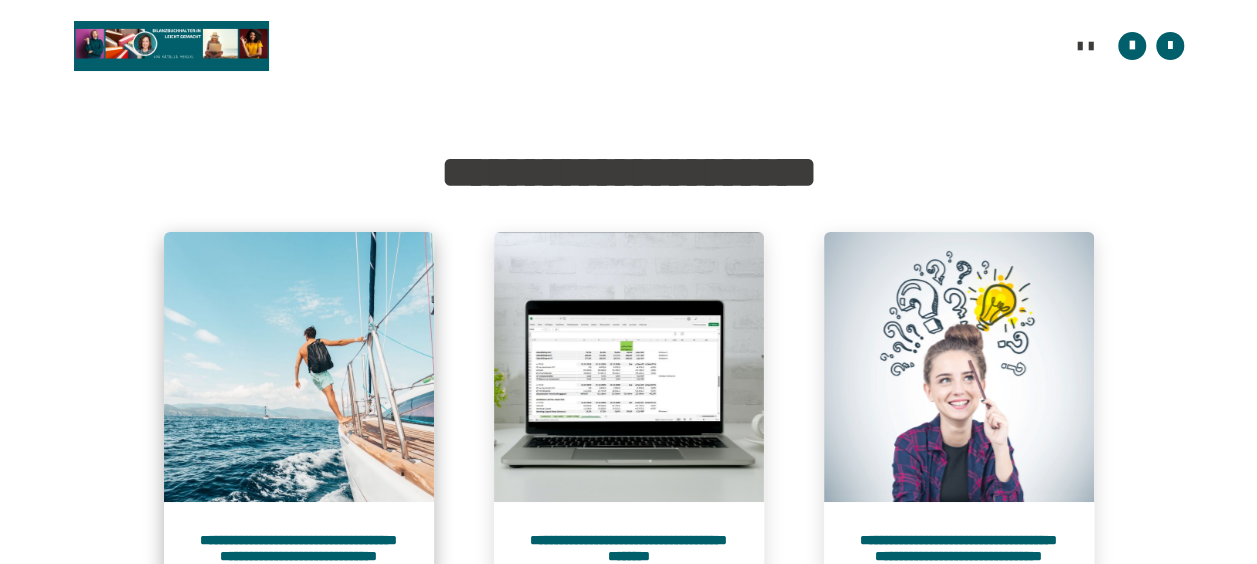 click at bounding box center [299, 367] 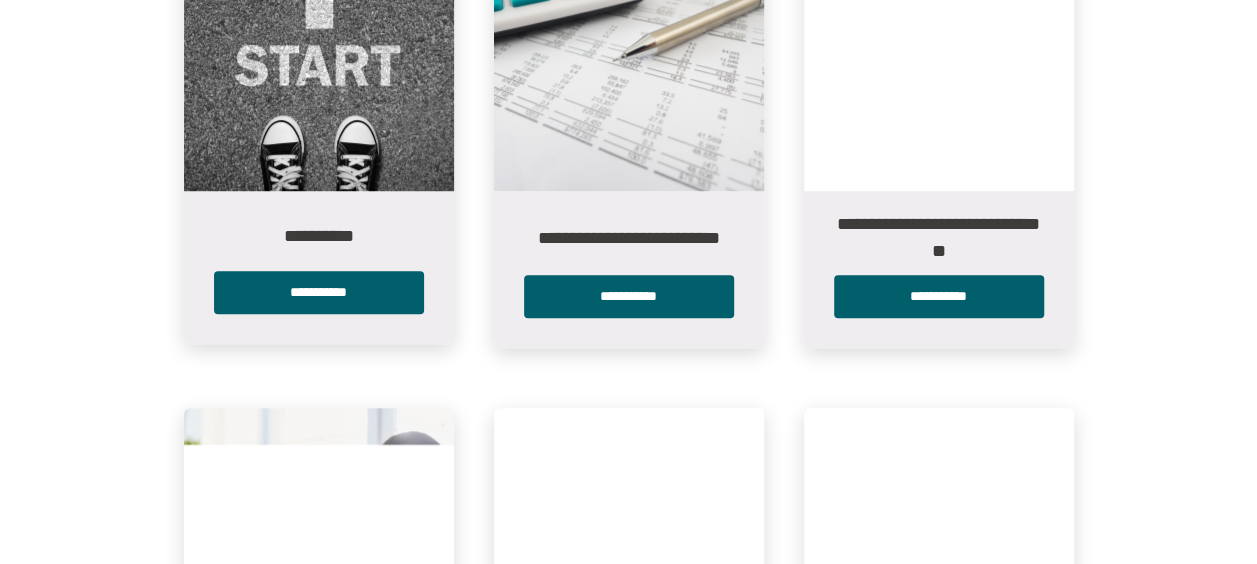 scroll, scrollTop: 667, scrollLeft: 0, axis: vertical 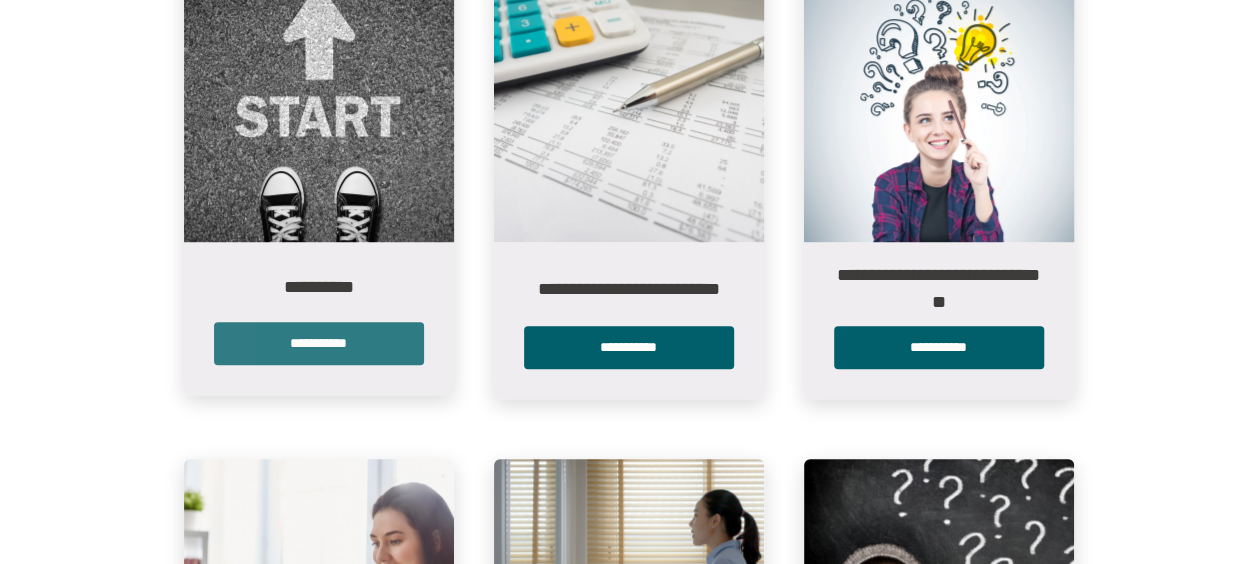 click on "**********" at bounding box center [319, 343] 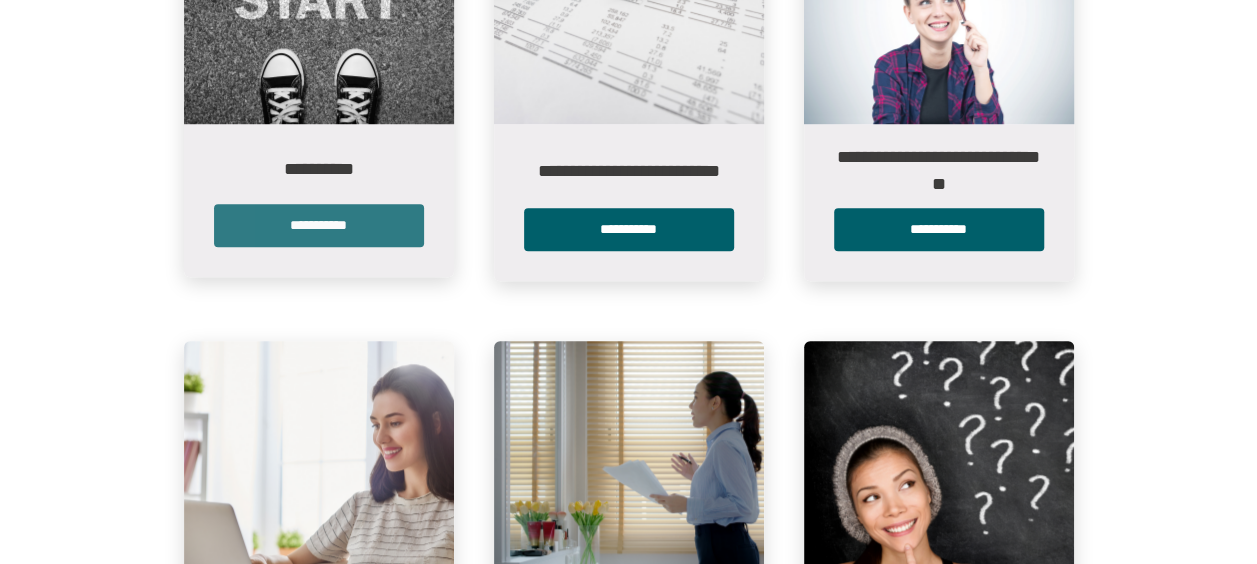 scroll, scrollTop: 0, scrollLeft: 0, axis: both 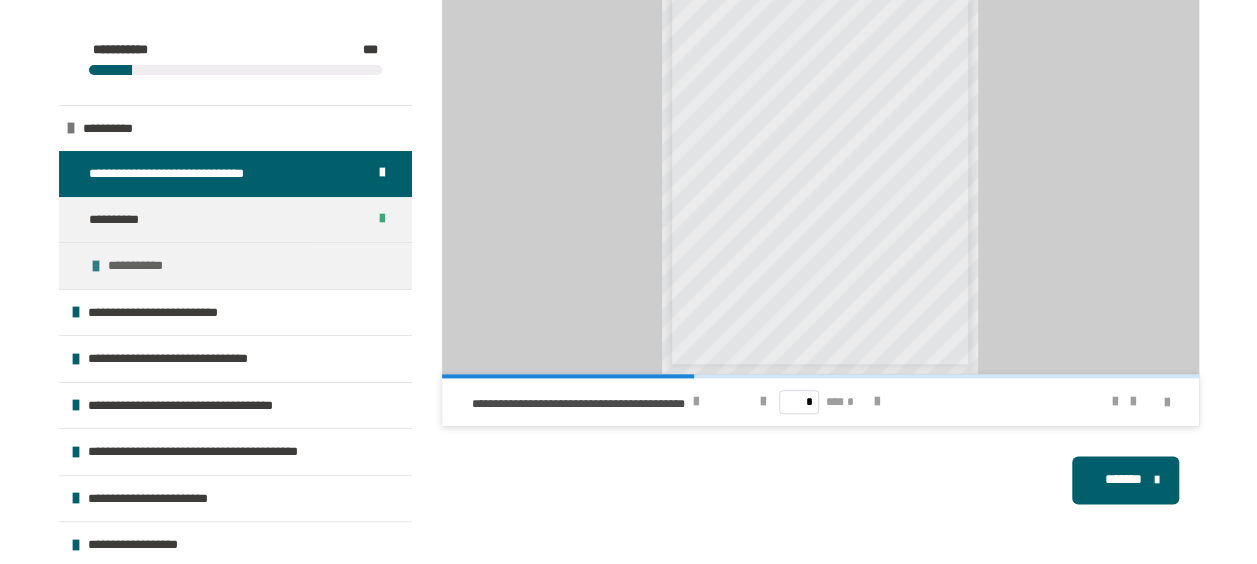 click on "**********" at bounding box center (141, 266) 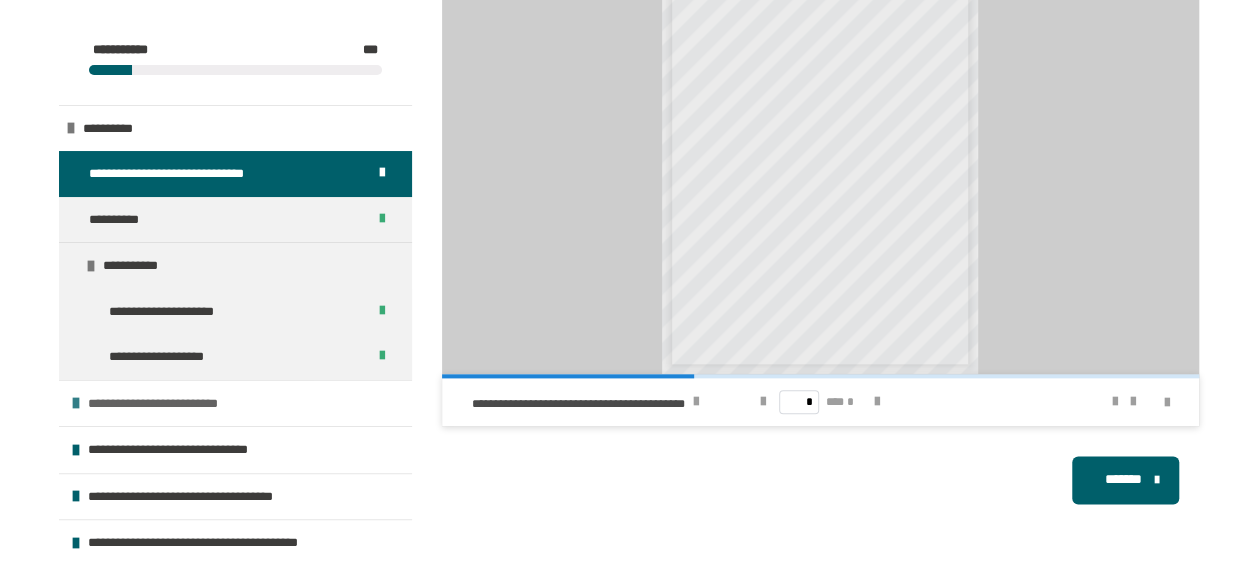 click on "**********" at bounding box center (170, 404) 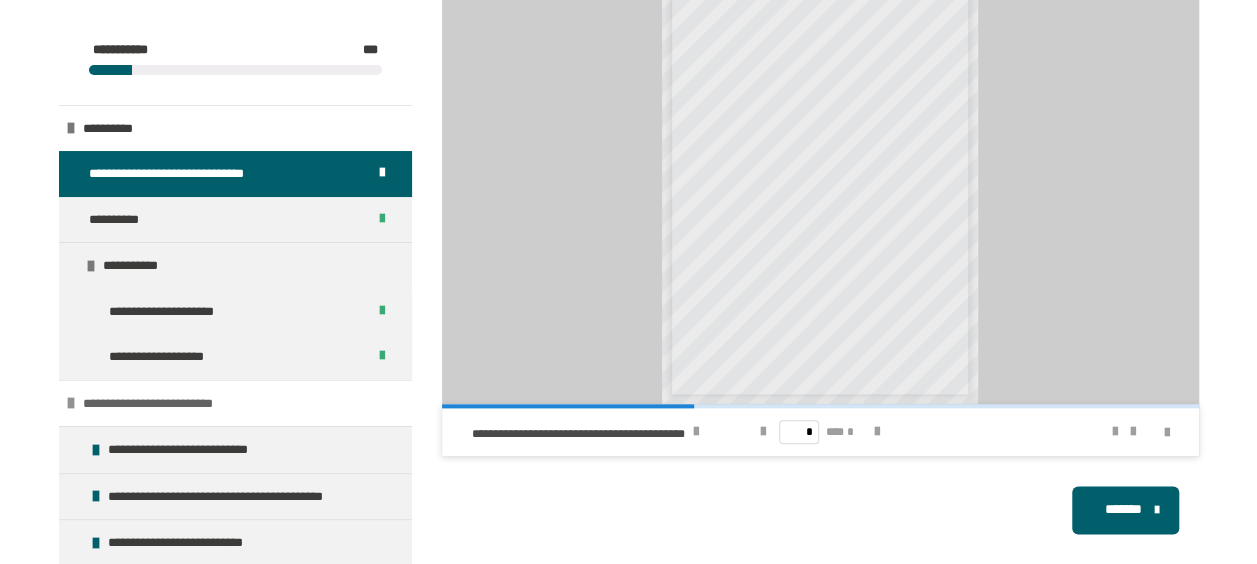 scroll, scrollTop: 904, scrollLeft: 0, axis: vertical 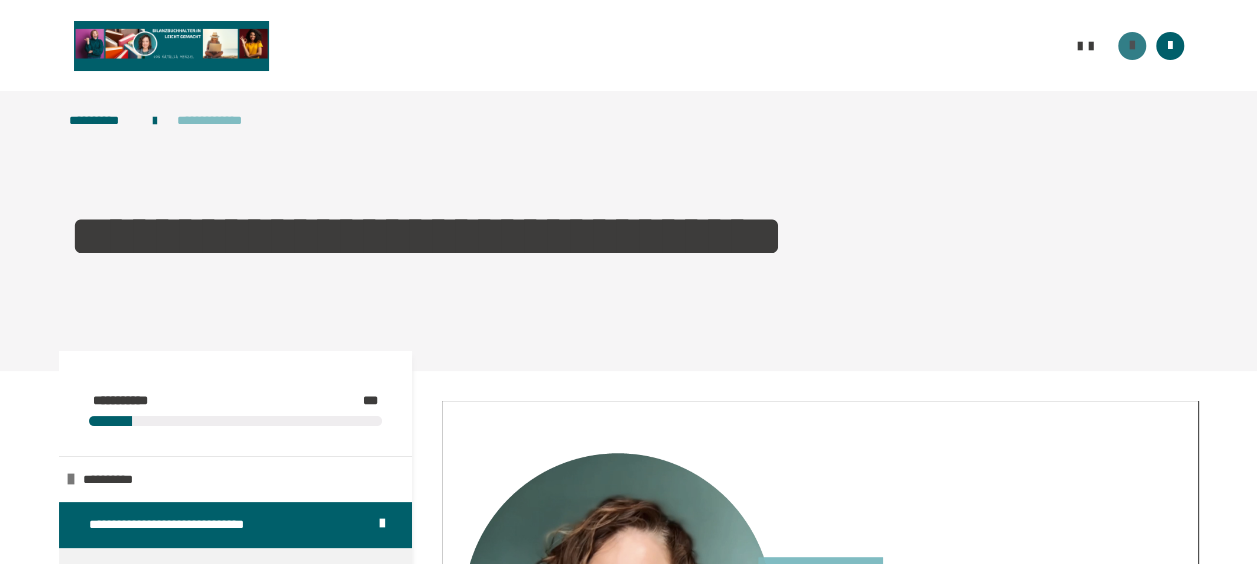 click at bounding box center [1132, 46] 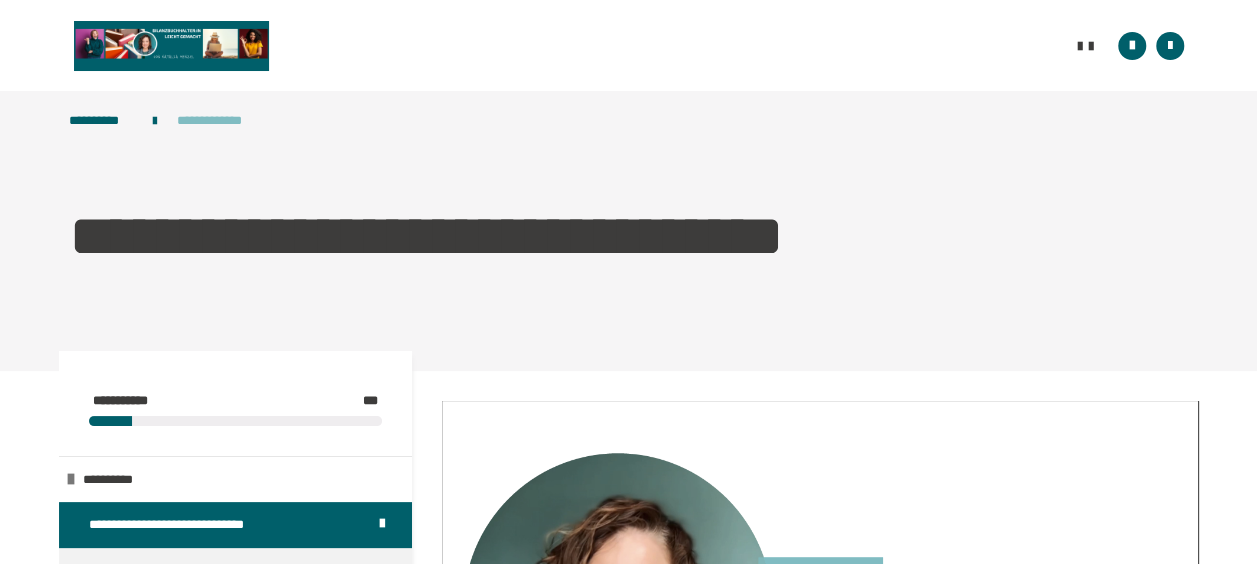 click on "**********" at bounding box center (1123, 46) 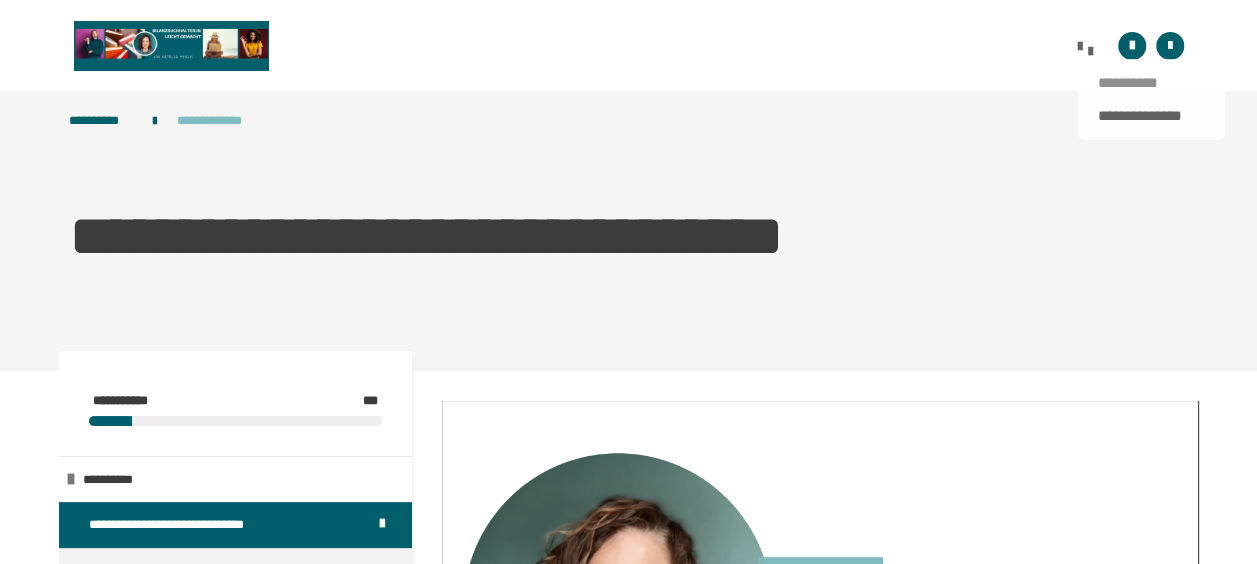 click on "**********" at bounding box center (1152, 83) 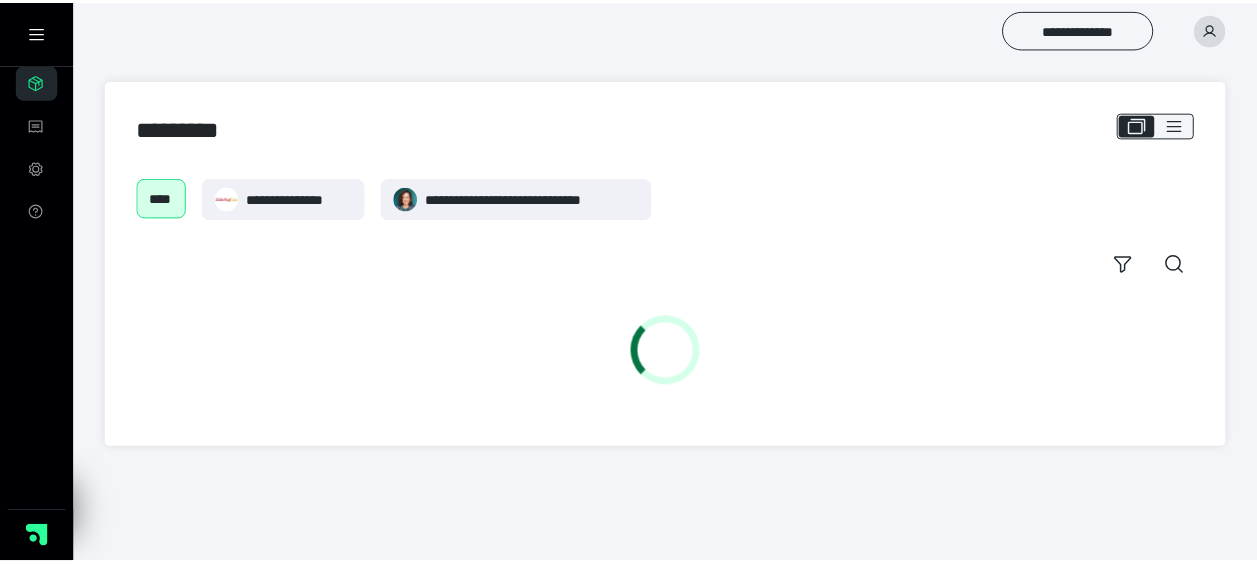 scroll, scrollTop: 0, scrollLeft: 0, axis: both 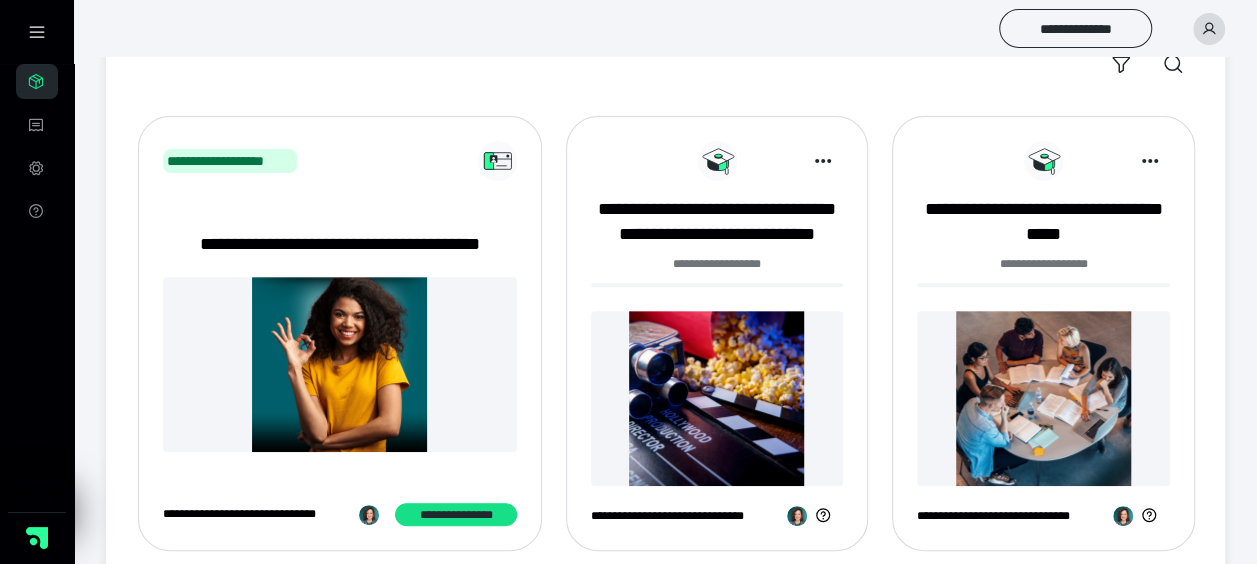 click 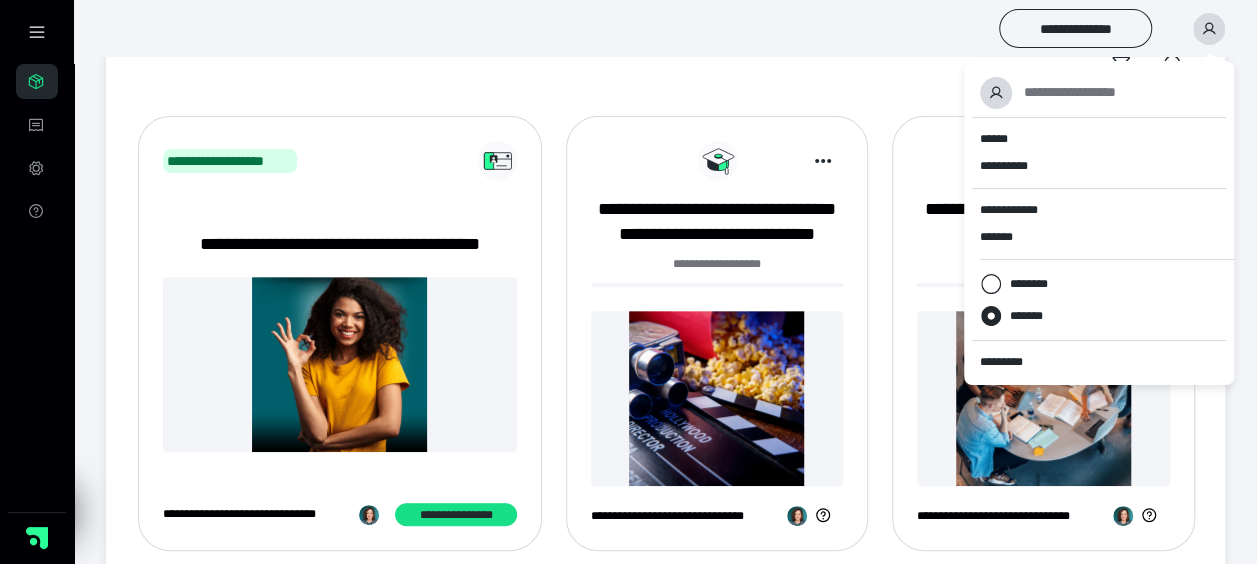 click on "**********" at bounding box center [665, 28] 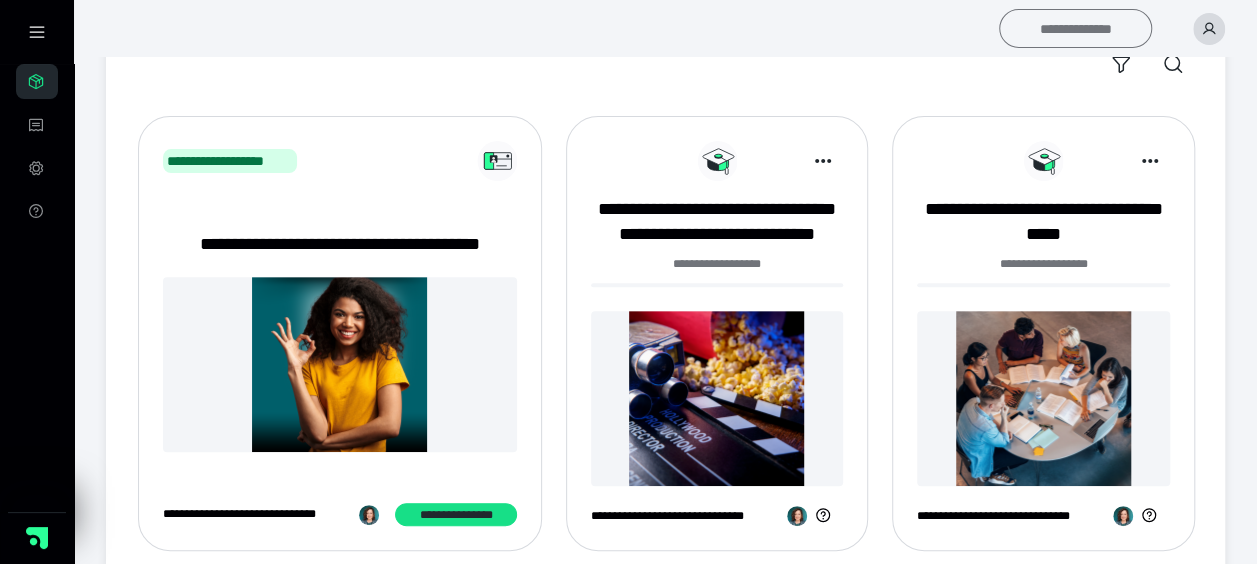 click on "**********" at bounding box center [1075, 28] 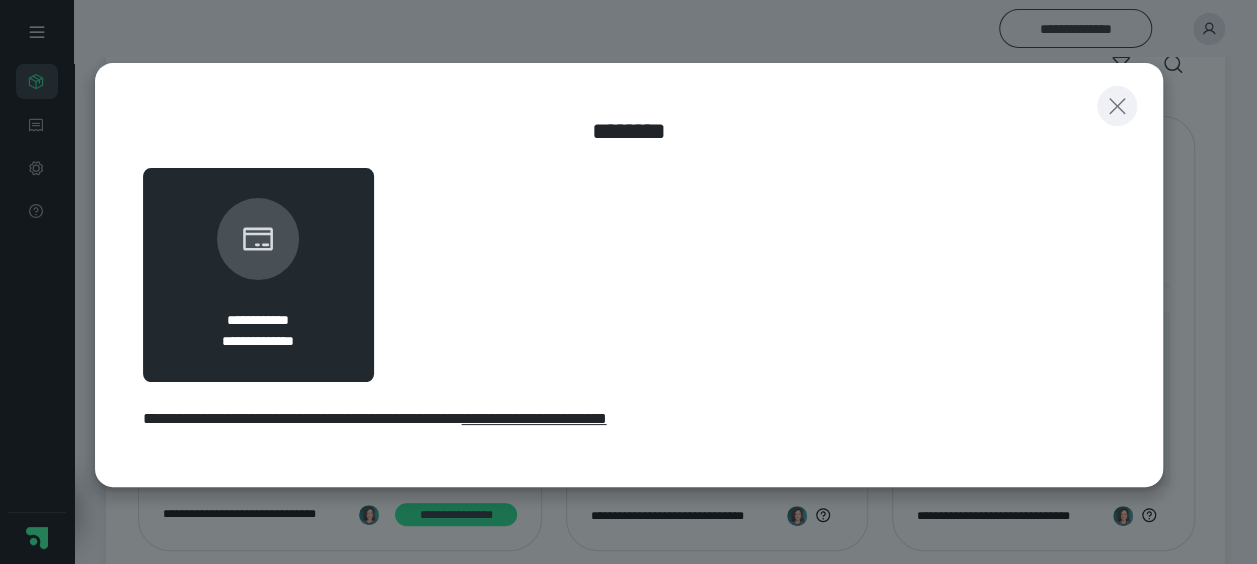 click 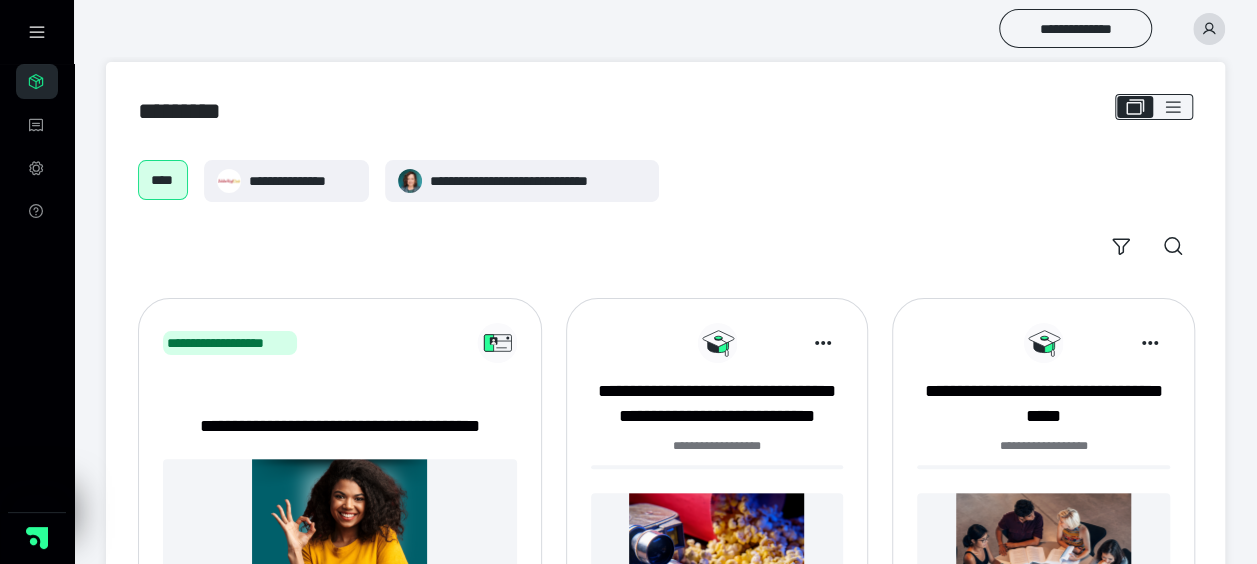 scroll, scrollTop: 0, scrollLeft: 0, axis: both 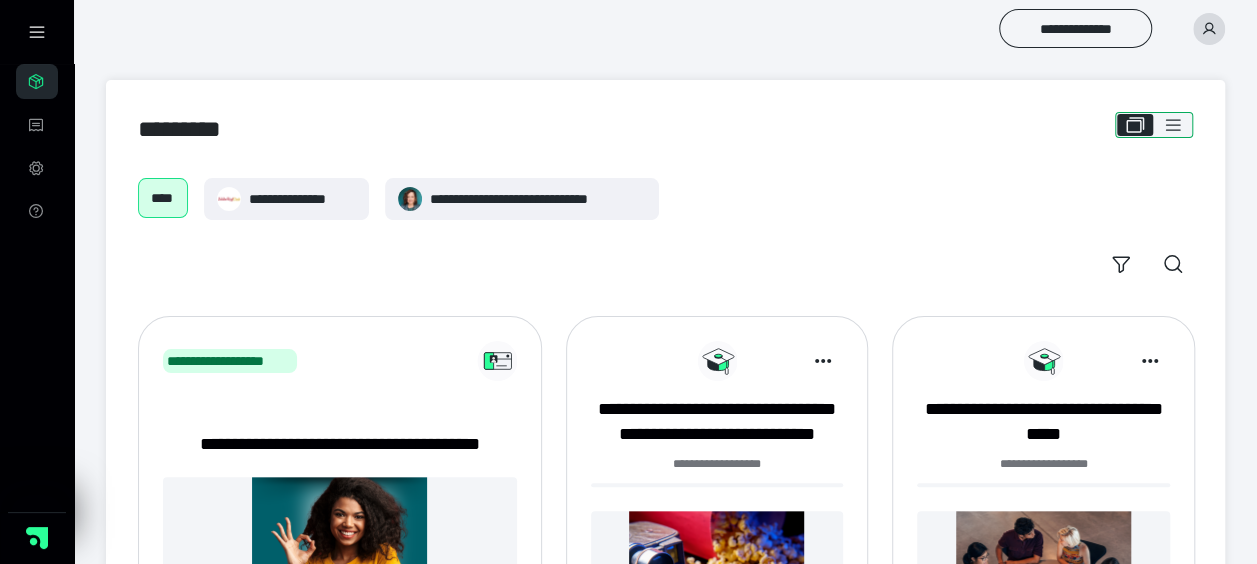 click at bounding box center [1173, 125] 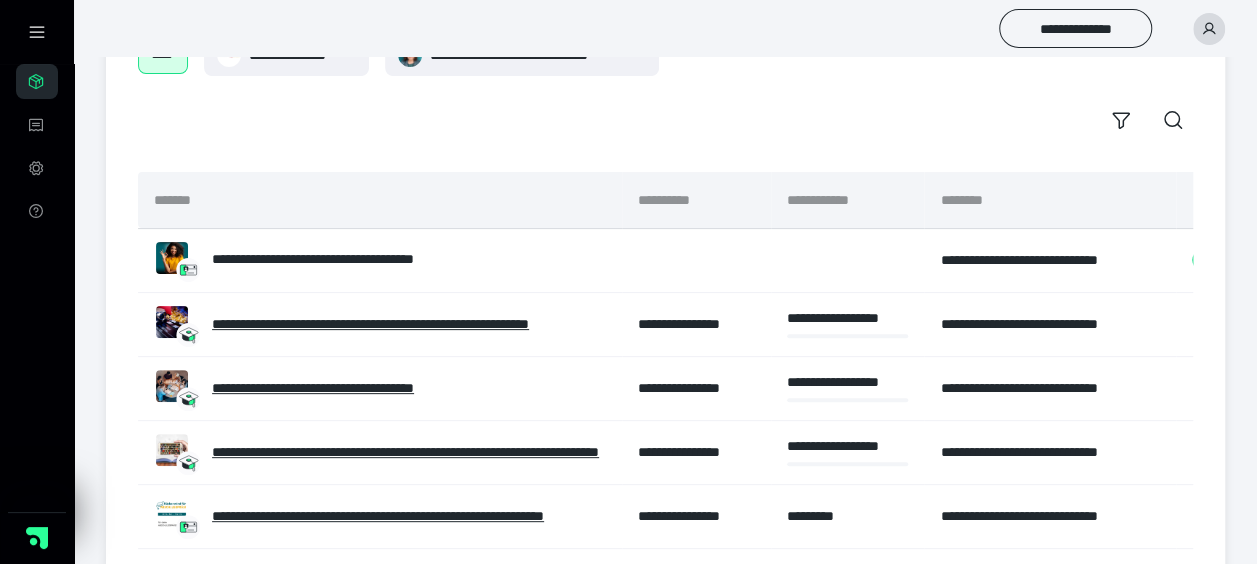 scroll, scrollTop: 200, scrollLeft: 0, axis: vertical 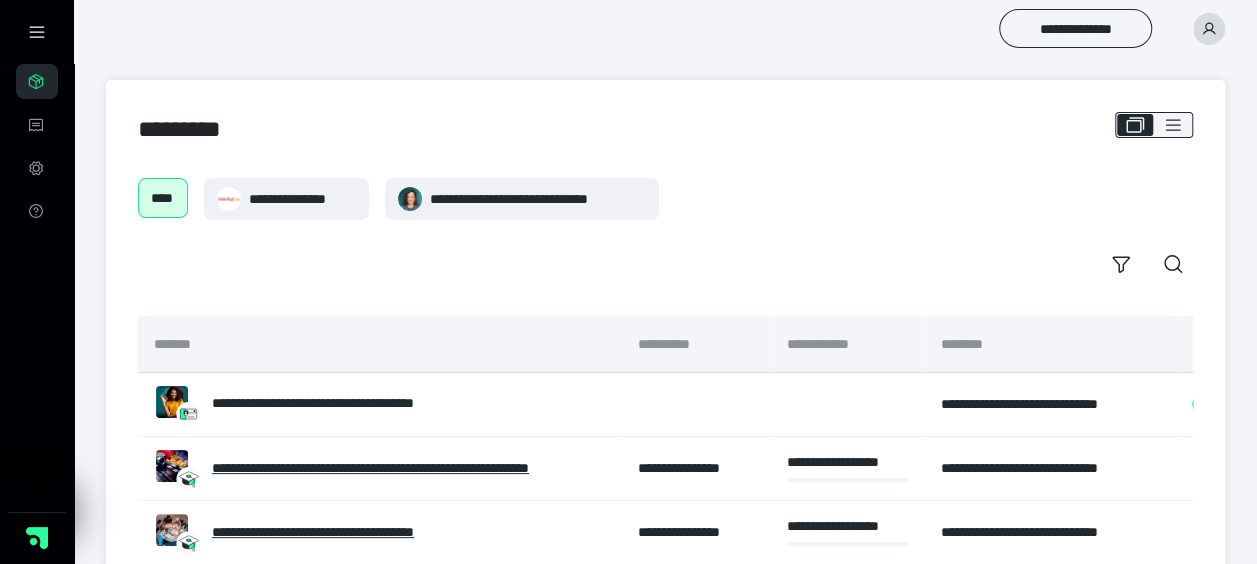 click 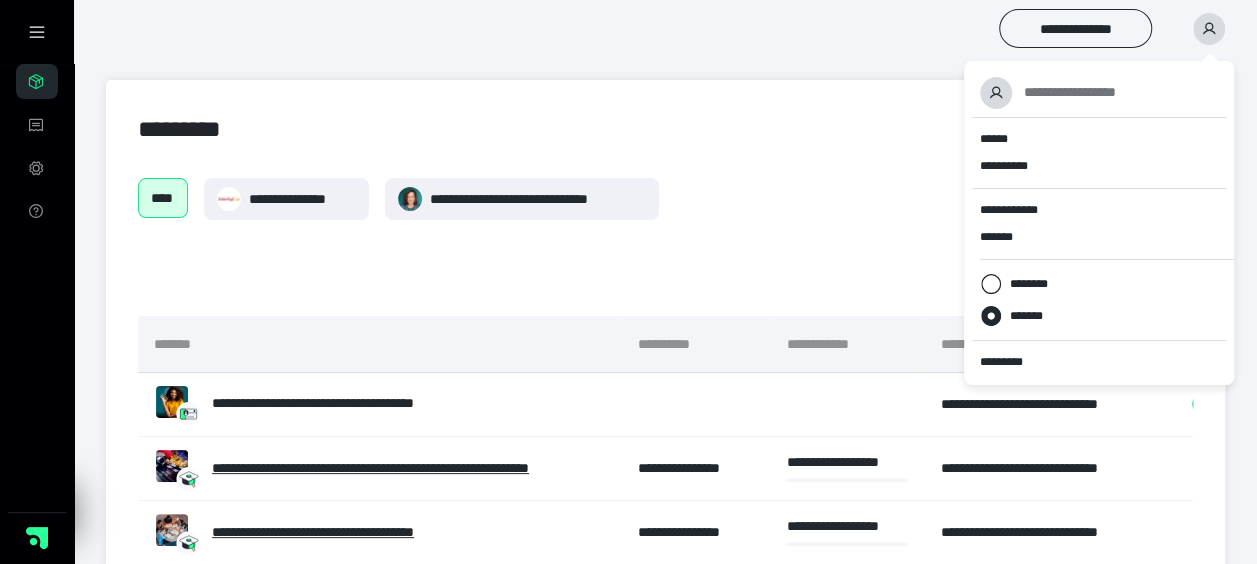 click on "**********" at bounding box center [665, 28] 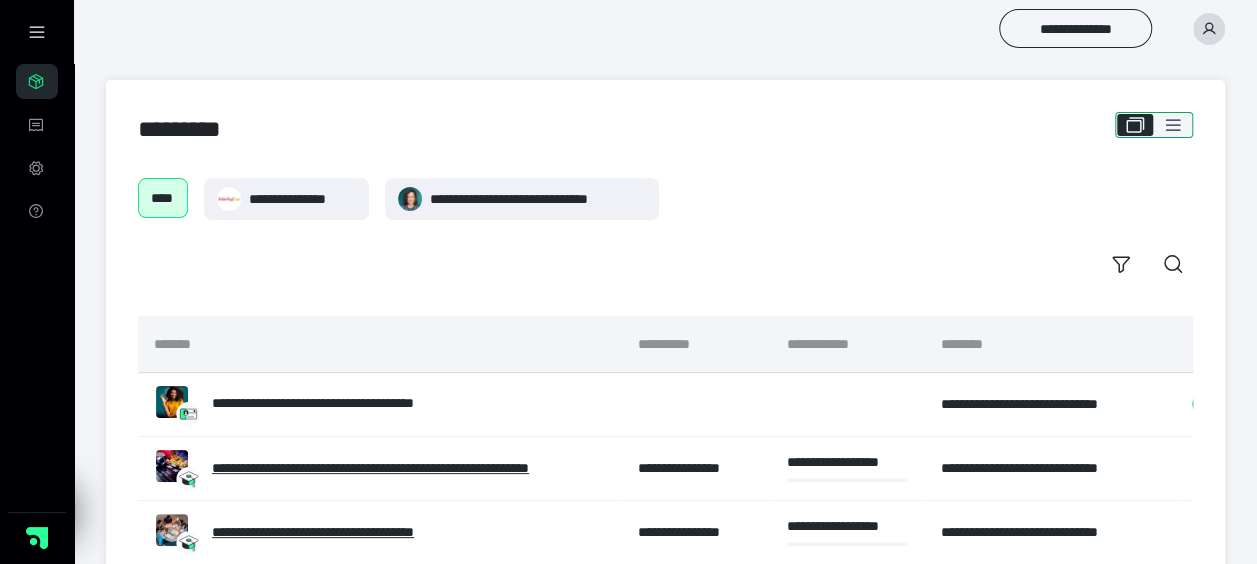 click 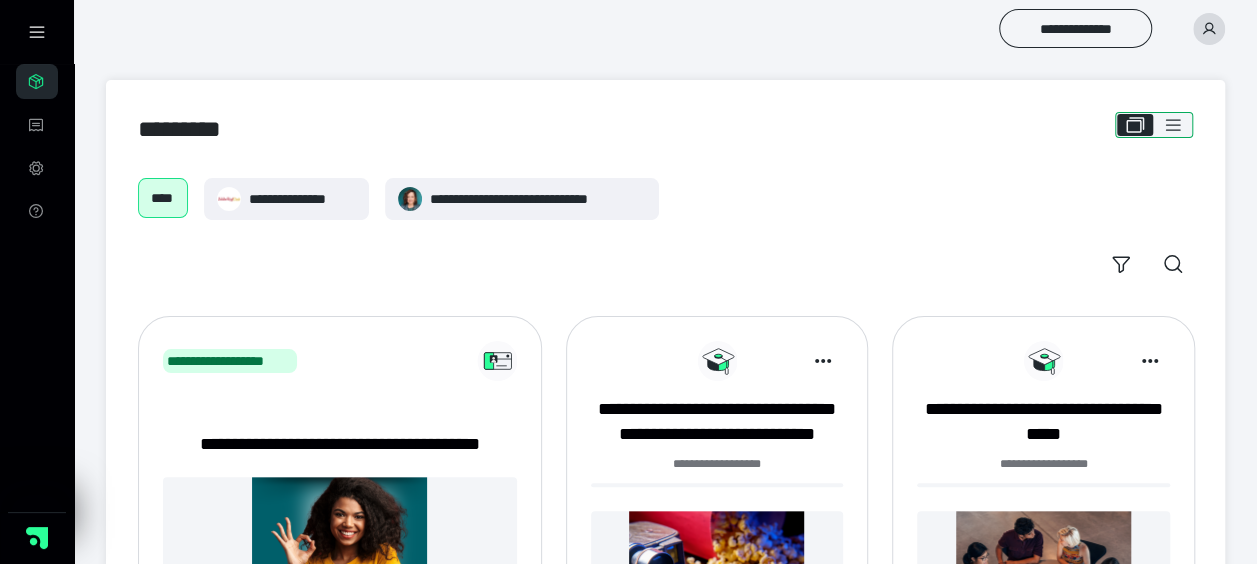 click 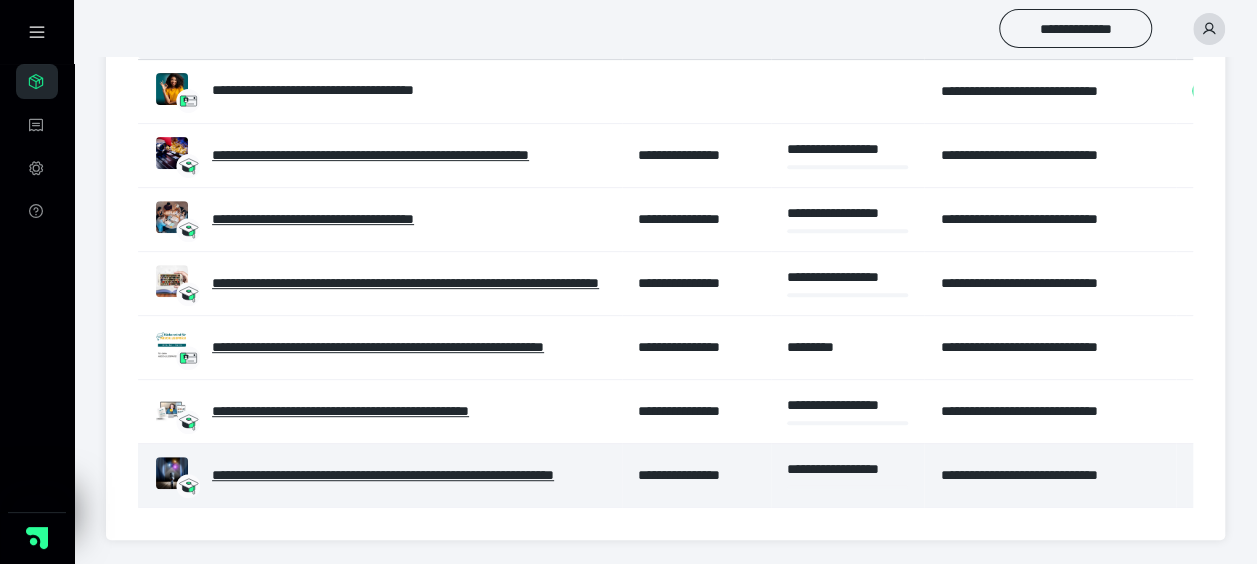 scroll, scrollTop: 326, scrollLeft: 0, axis: vertical 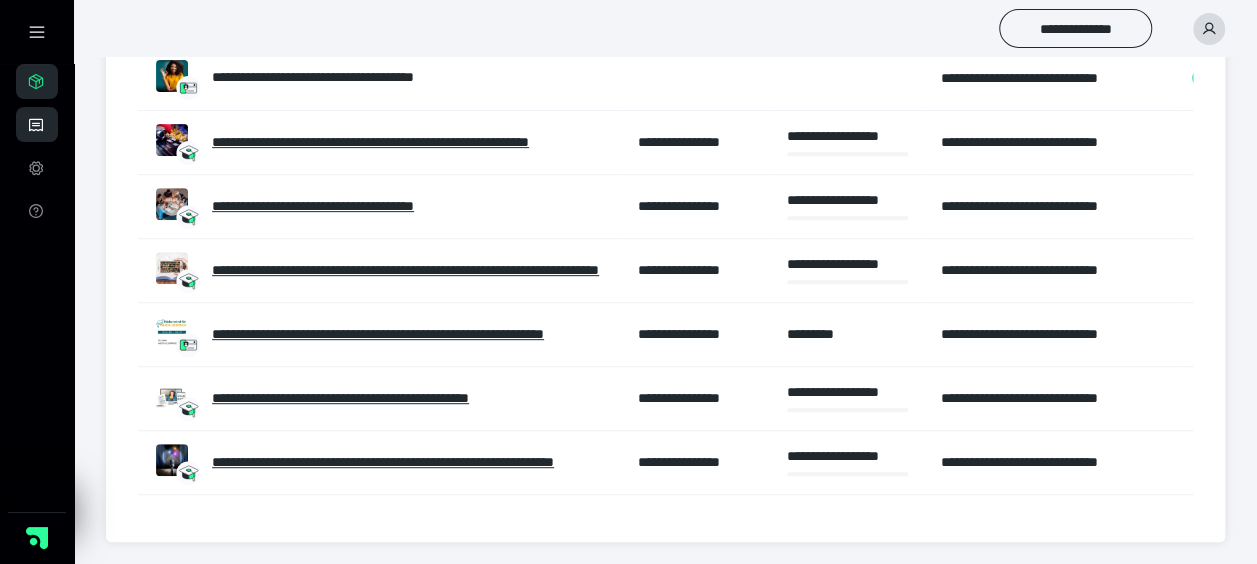 click 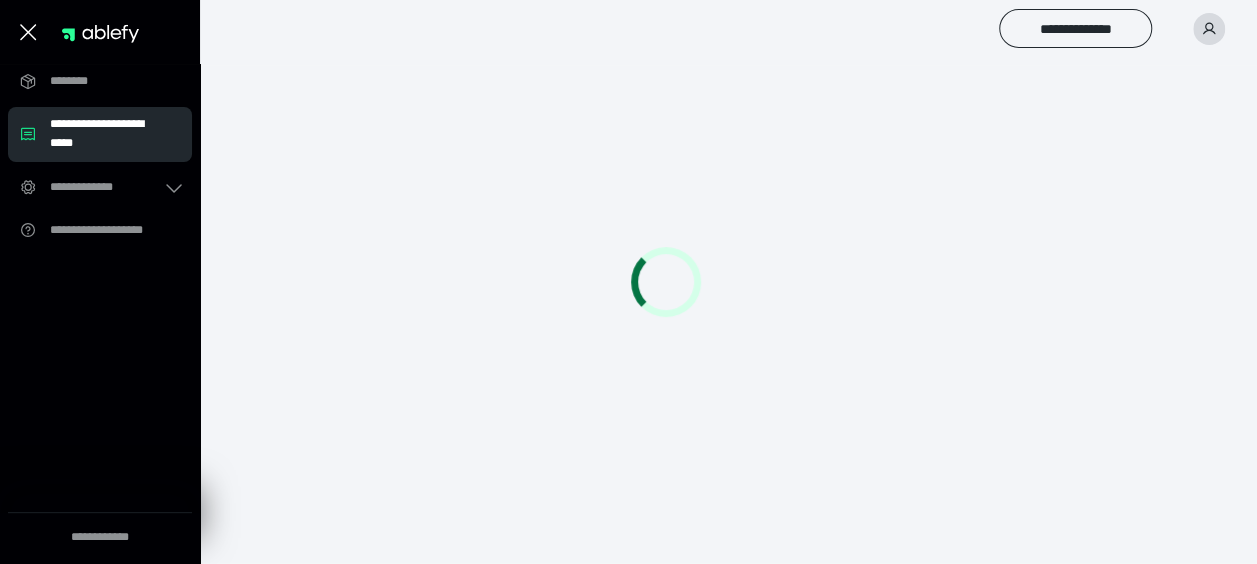 scroll, scrollTop: 0, scrollLeft: 0, axis: both 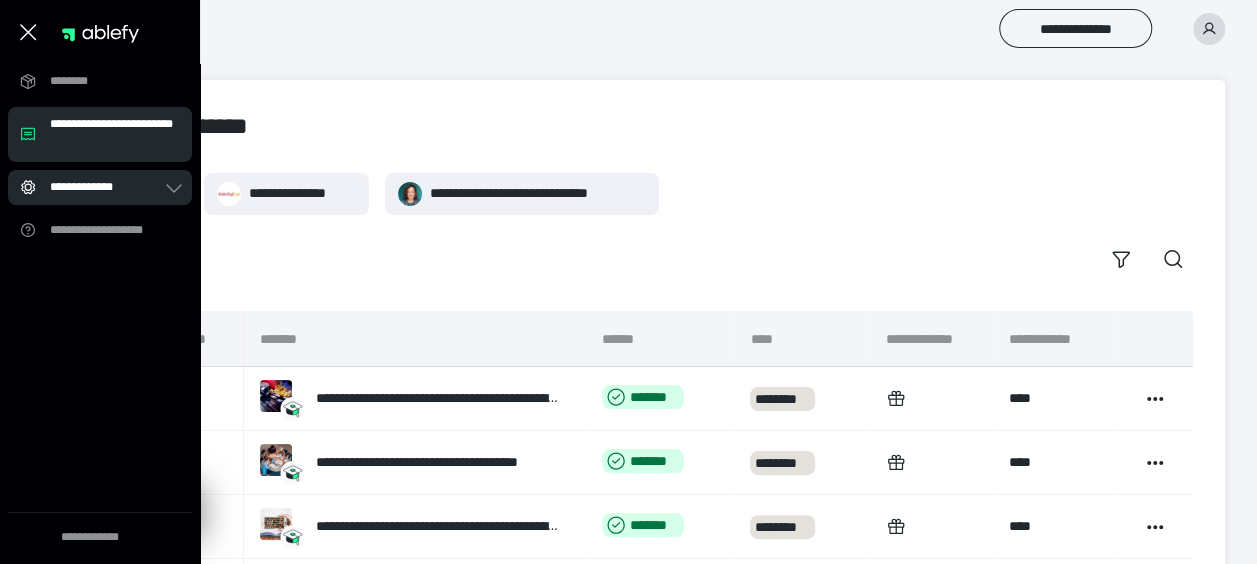 click 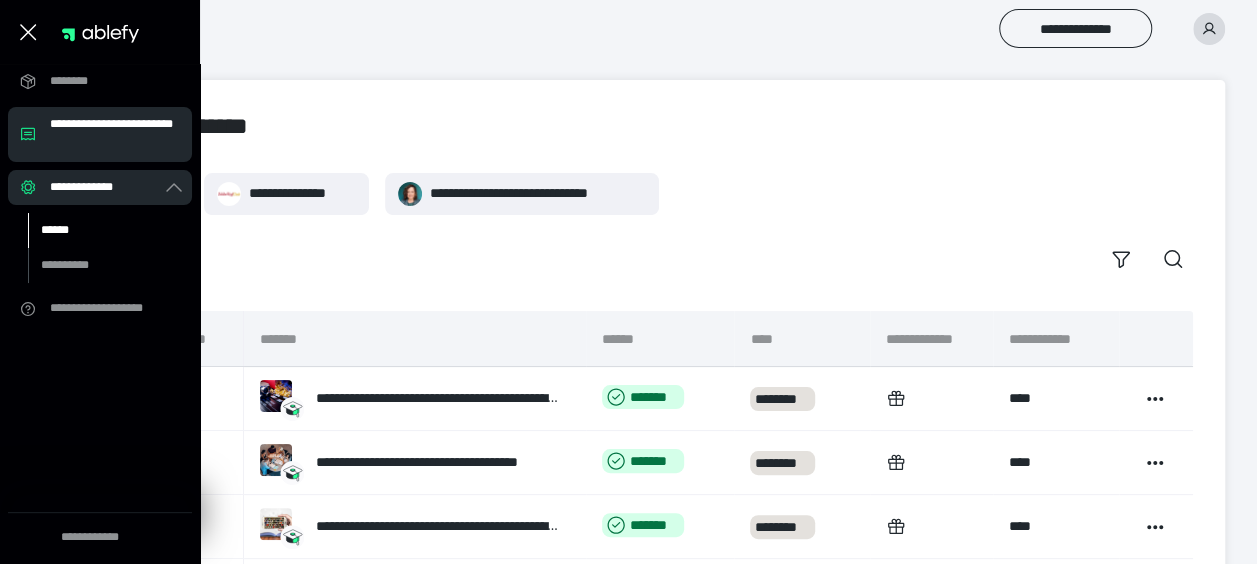 click on "******" at bounding box center (97, 230) 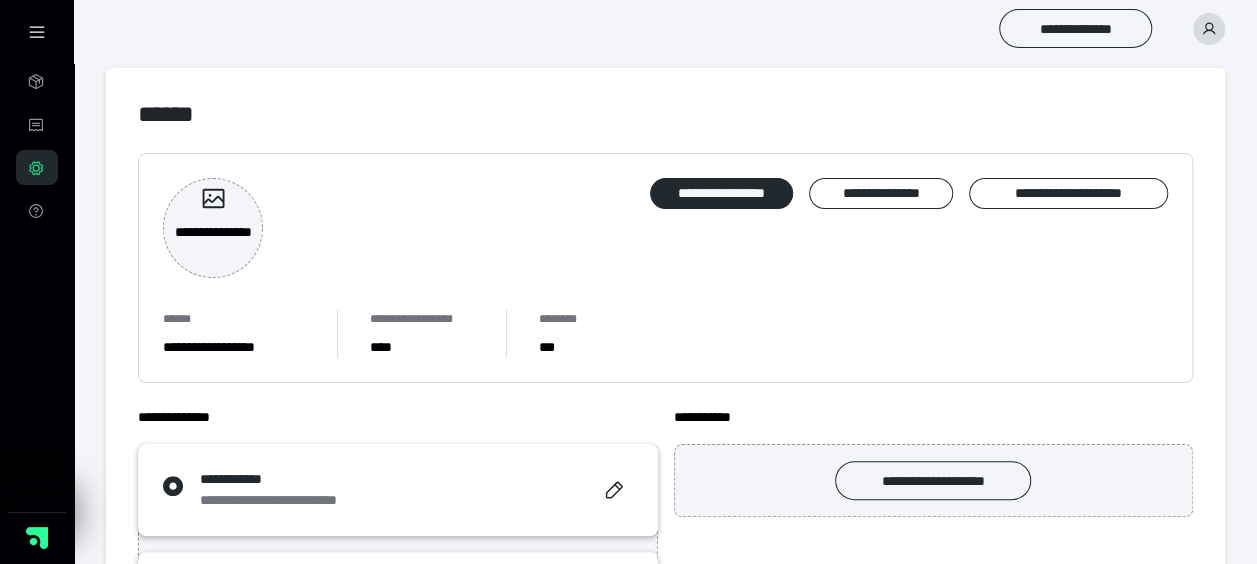 scroll, scrollTop: 0, scrollLeft: 0, axis: both 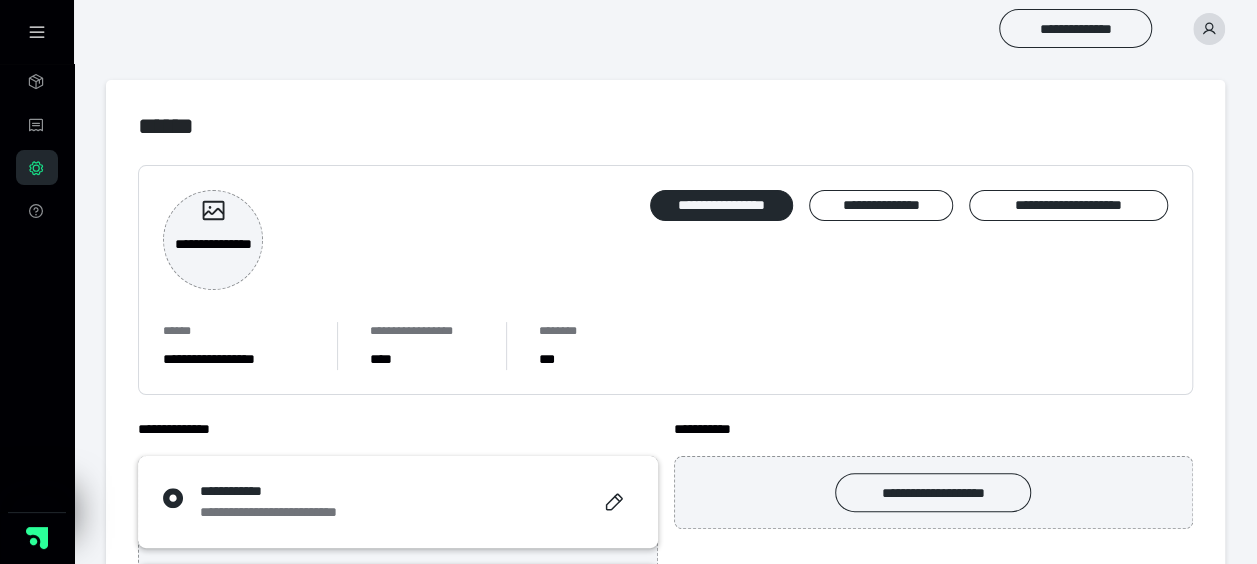 click 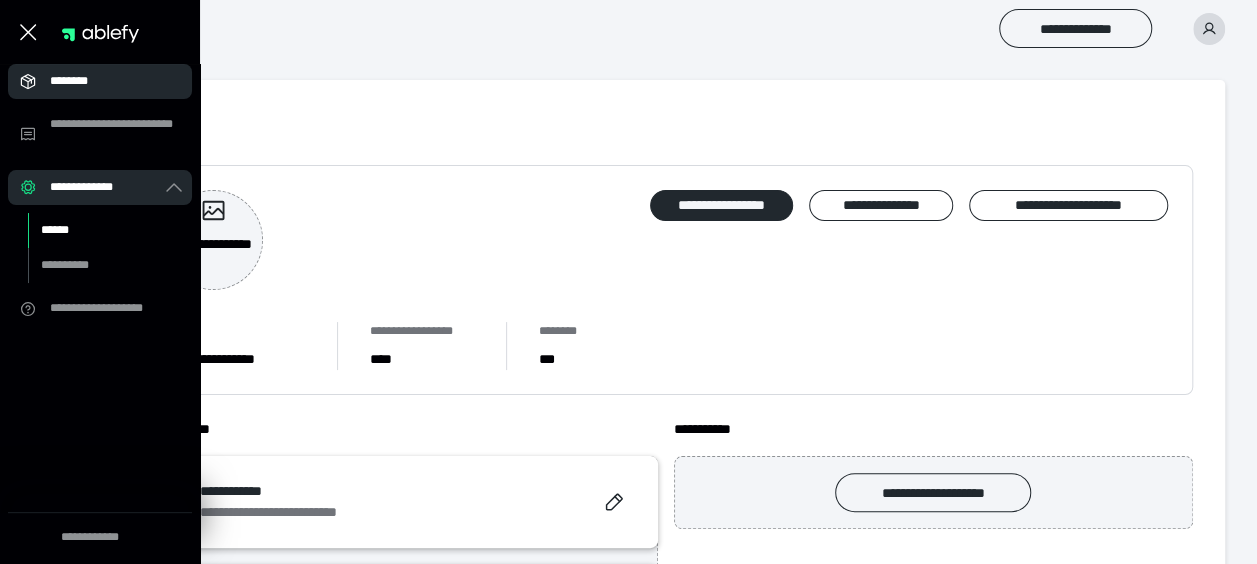 click on "********" at bounding box center (106, 81) 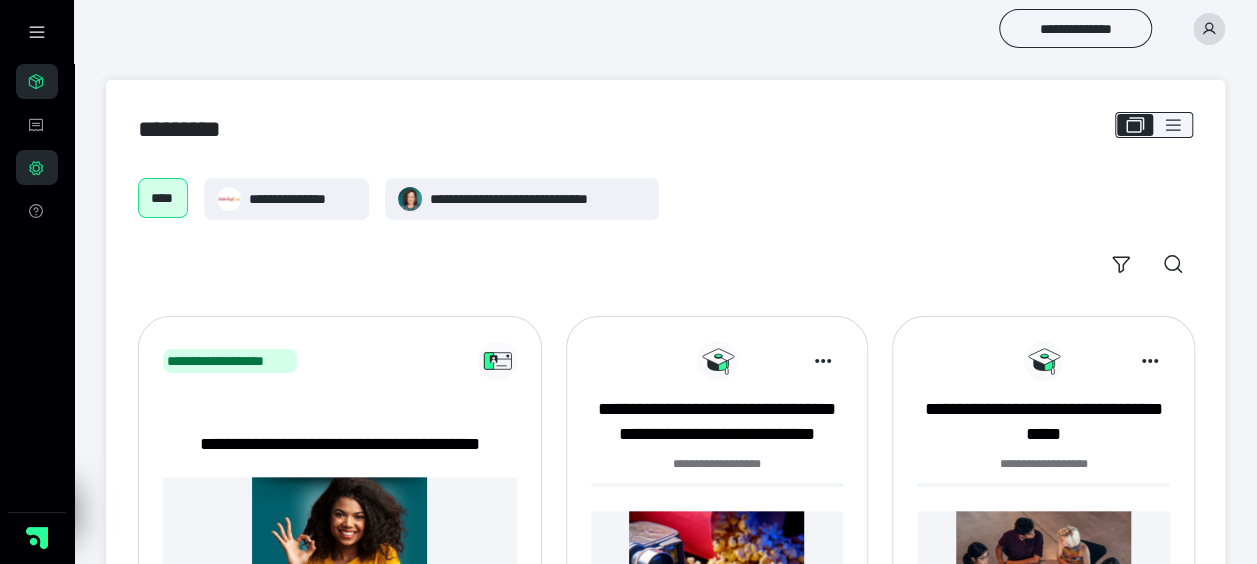 click 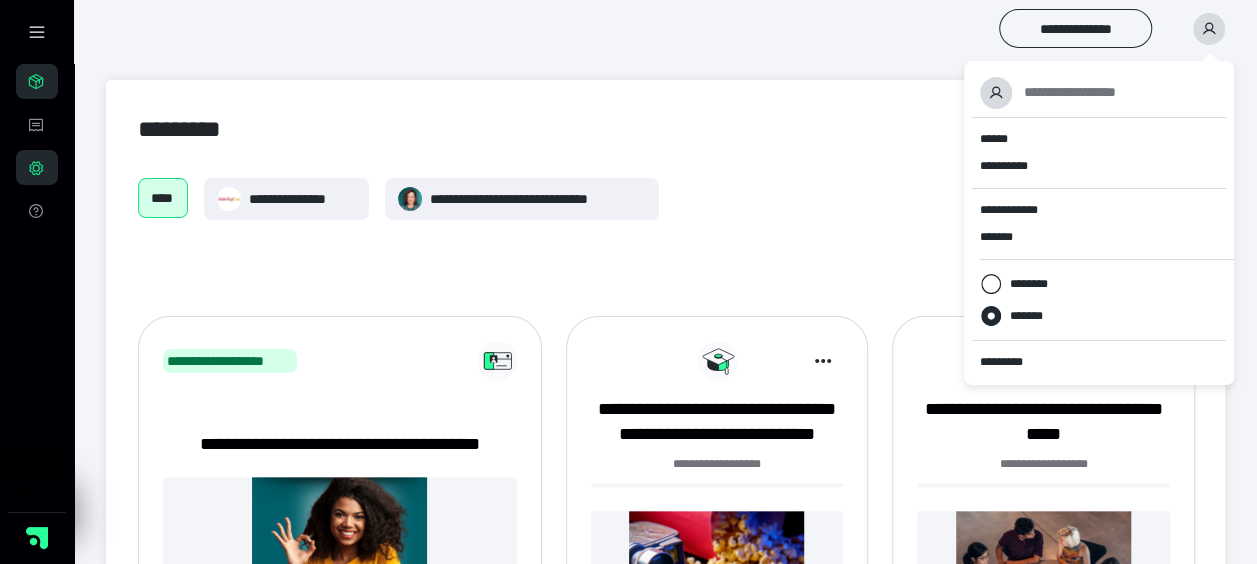 click on "**********" at bounding box center [665, 28] 